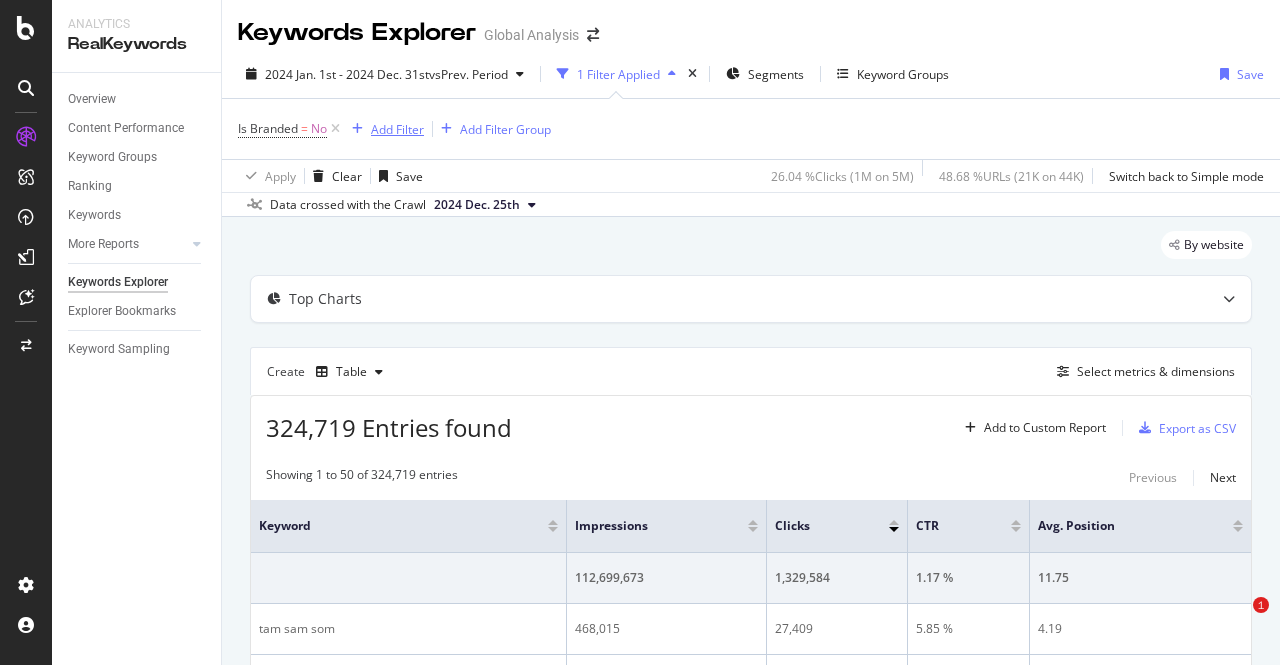 scroll, scrollTop: 0, scrollLeft: 0, axis: both 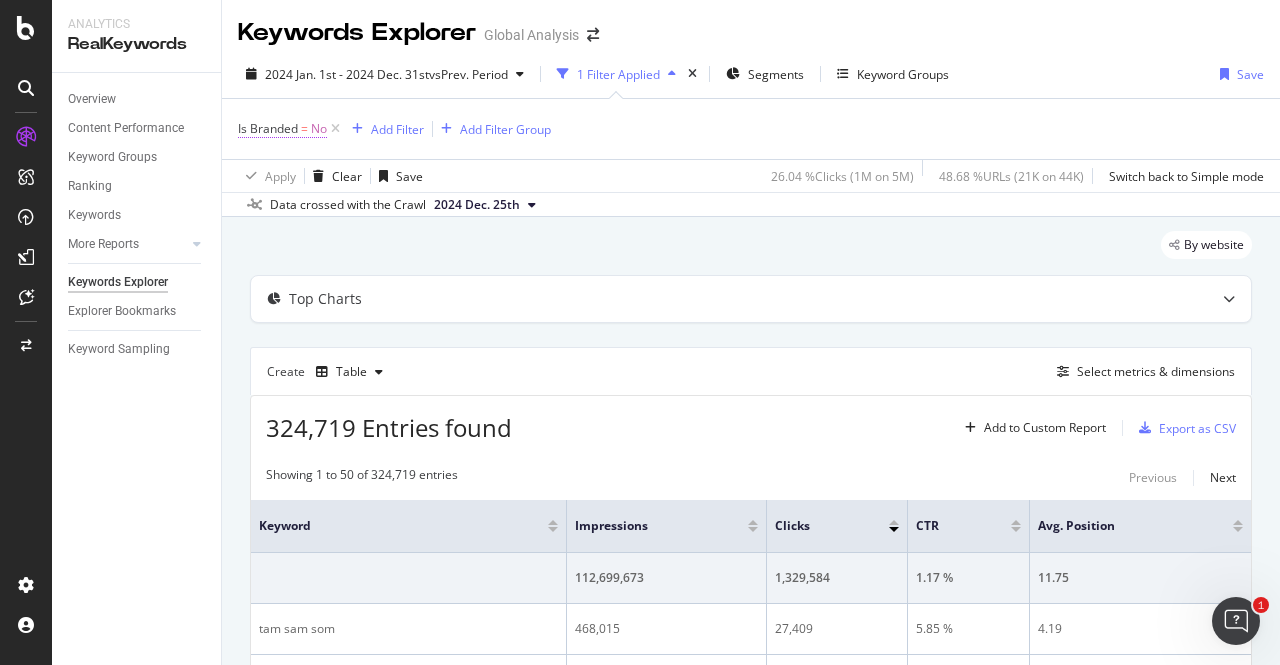 click on "No" at bounding box center [319, 129] 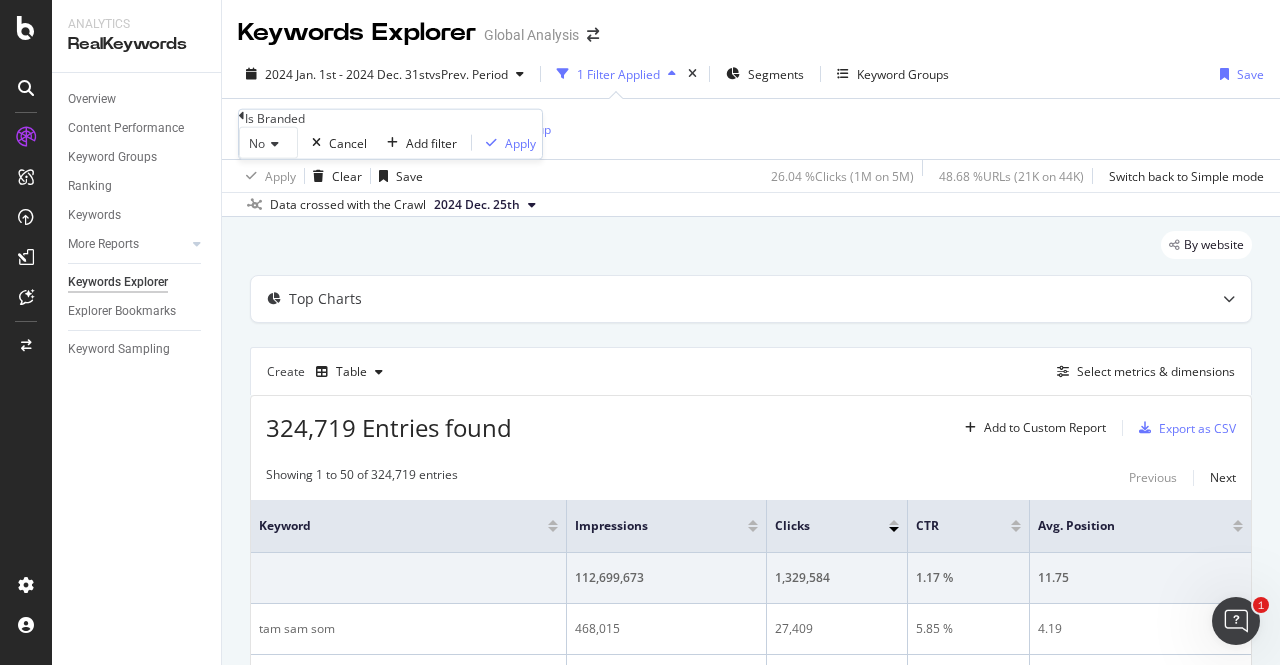 click on "No" at bounding box center (268, 143) 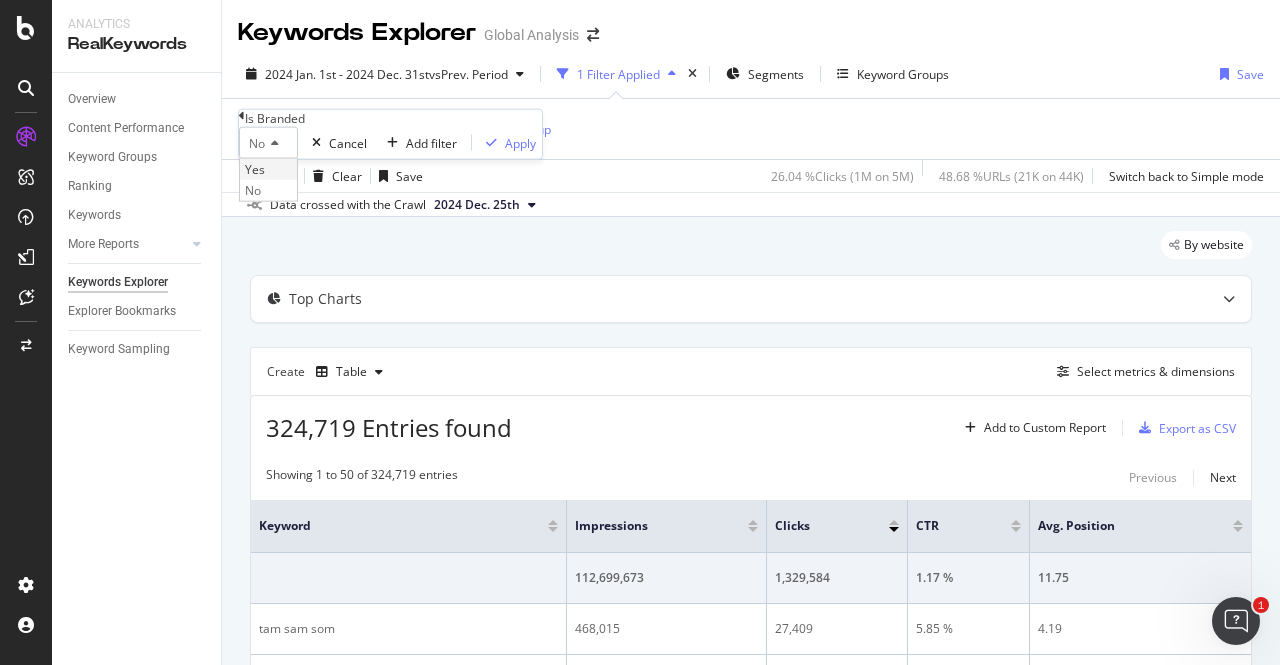 click on "Yes" at bounding box center (255, 169) 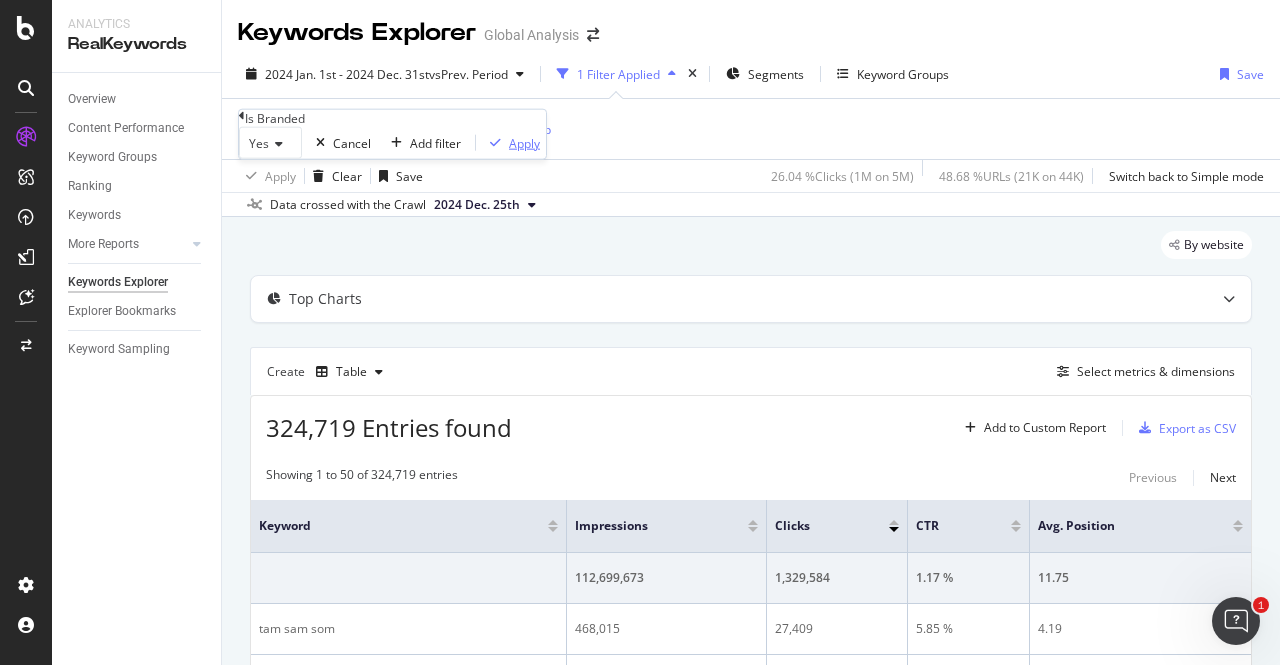 click on "Apply" at bounding box center [524, 142] 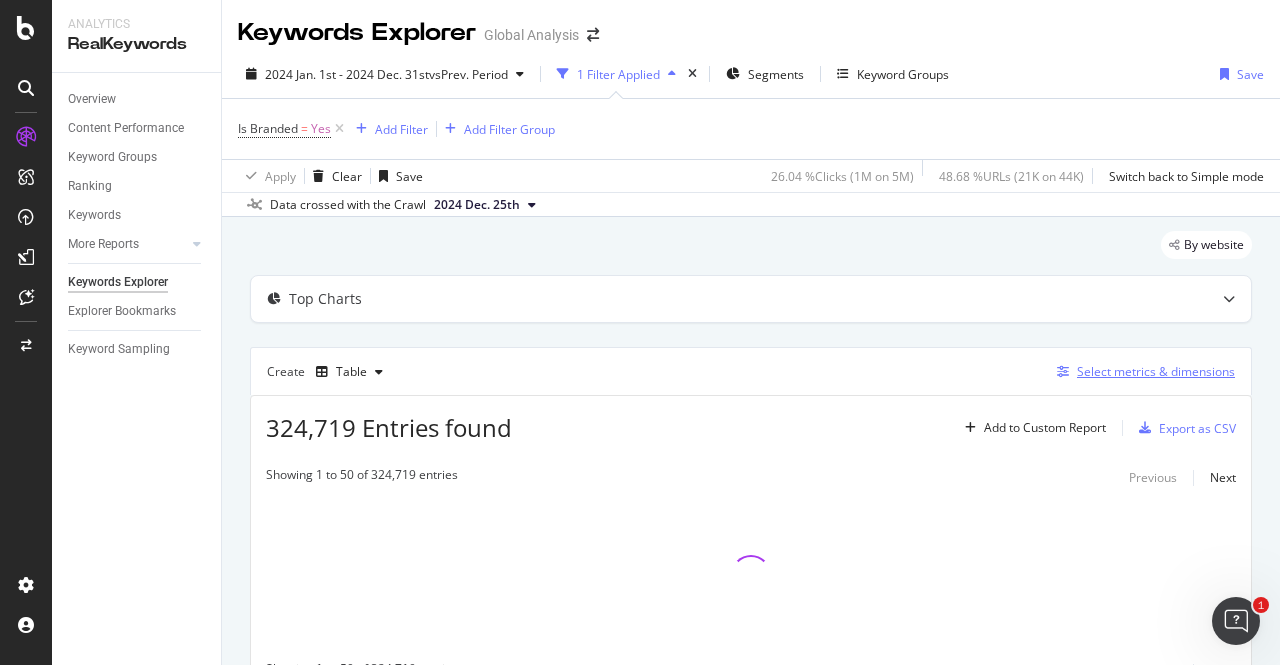 click on "Select metrics & dimensions" at bounding box center (1156, 371) 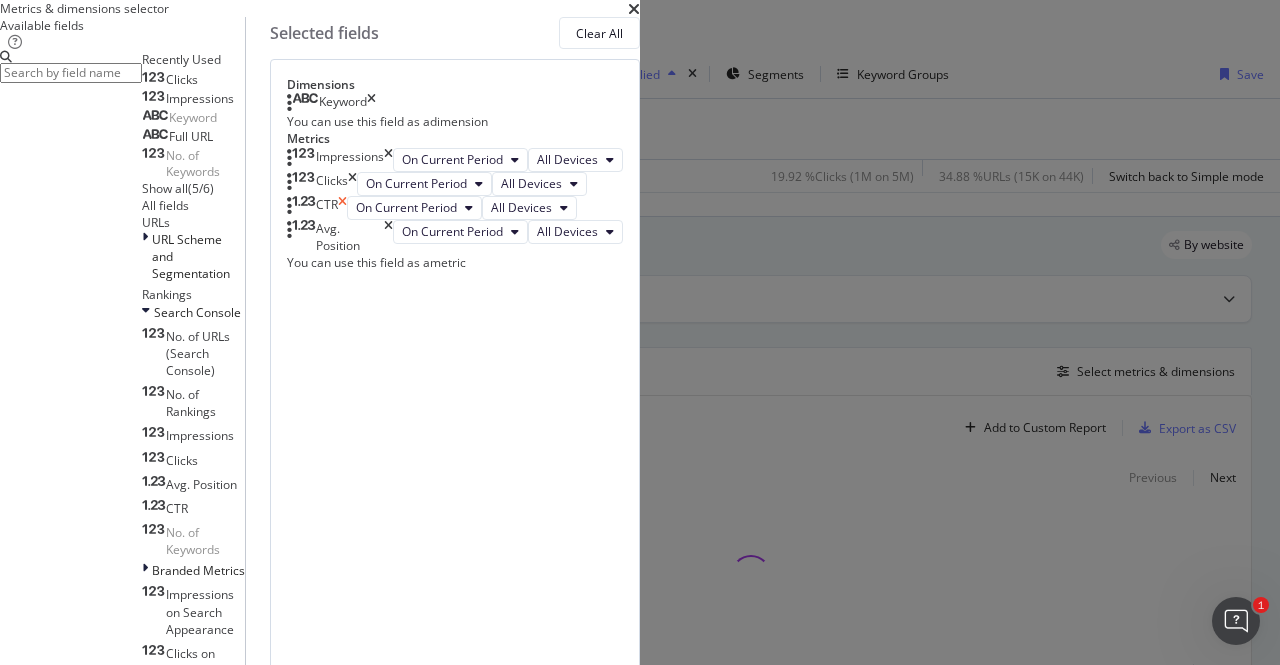 click at bounding box center [342, 208] 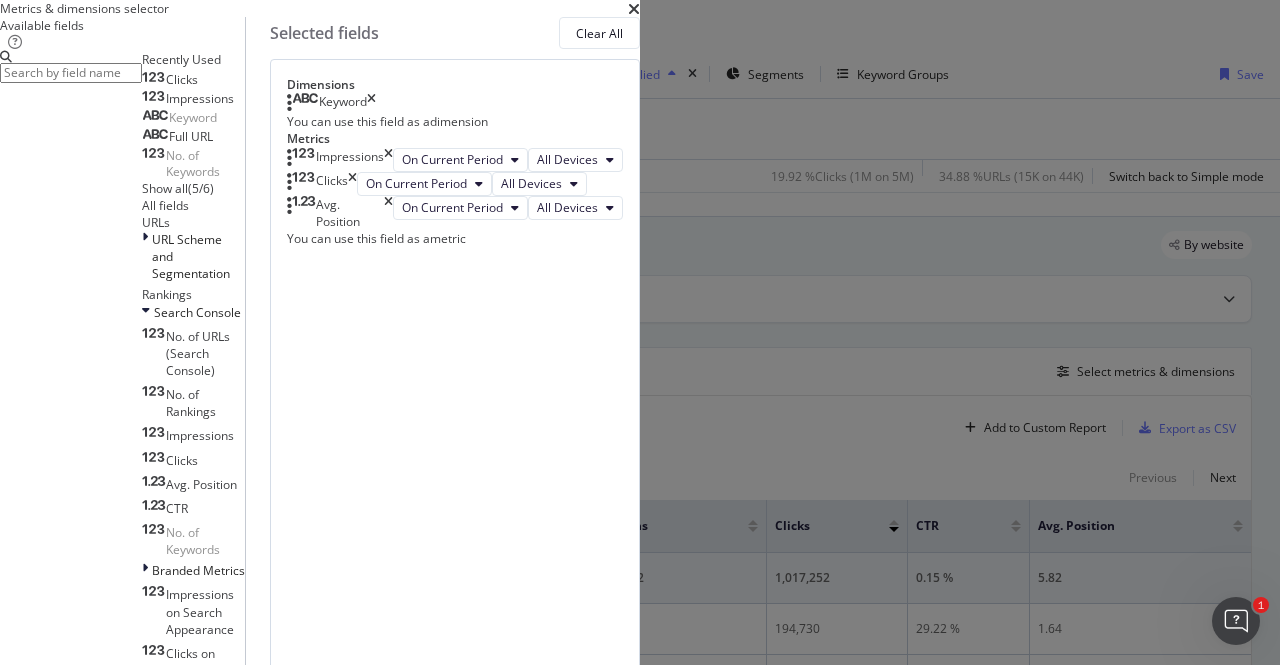 click at bounding box center (388, 213) 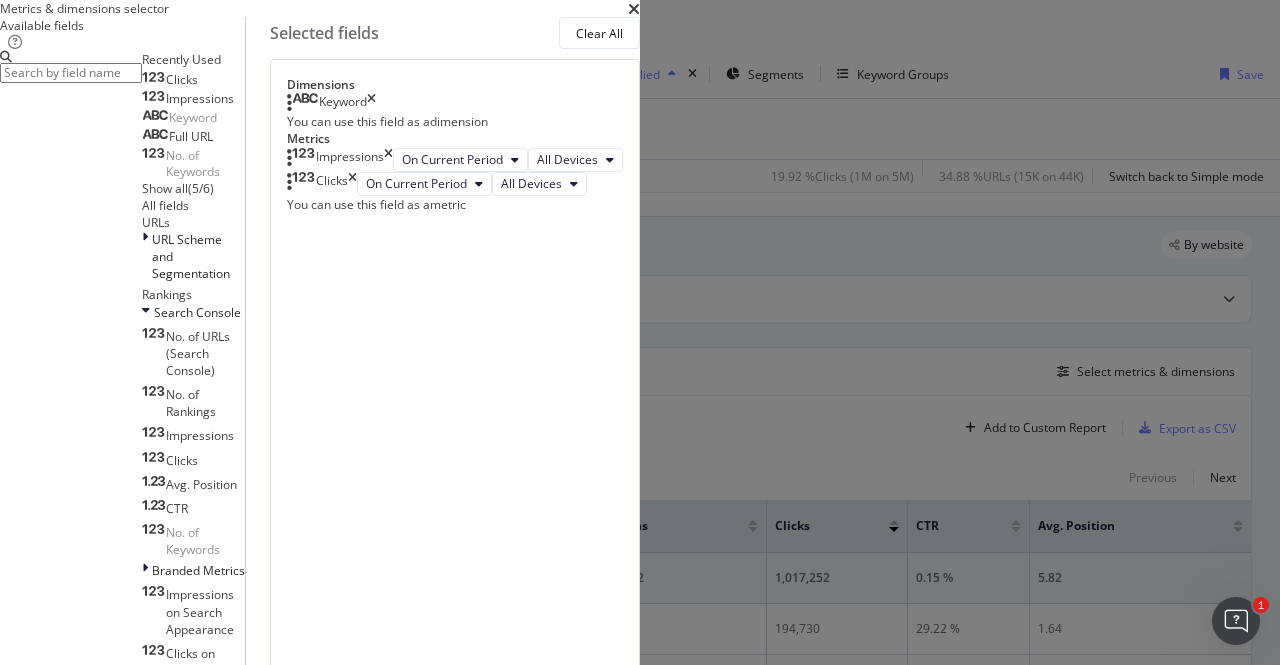click on "Build" at bounding box center (93, 2833) 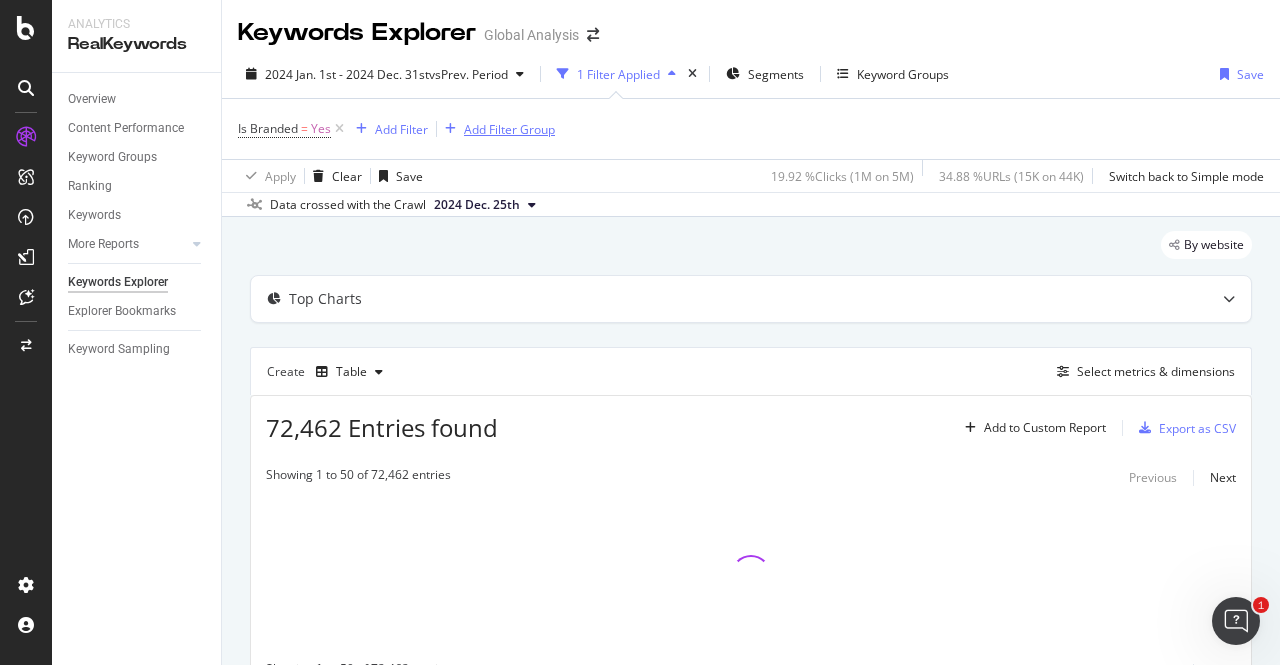 click on "Add Filter Group" at bounding box center (509, 129) 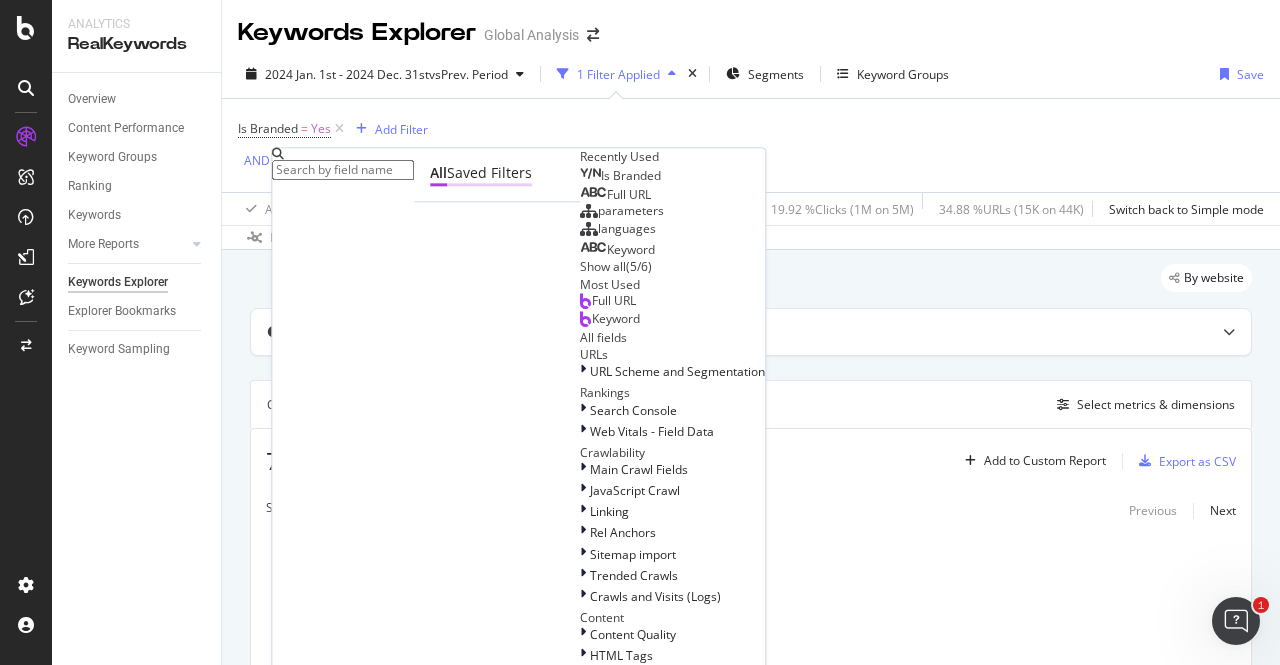 click on "Saved Filters" at bounding box center [489, 173] 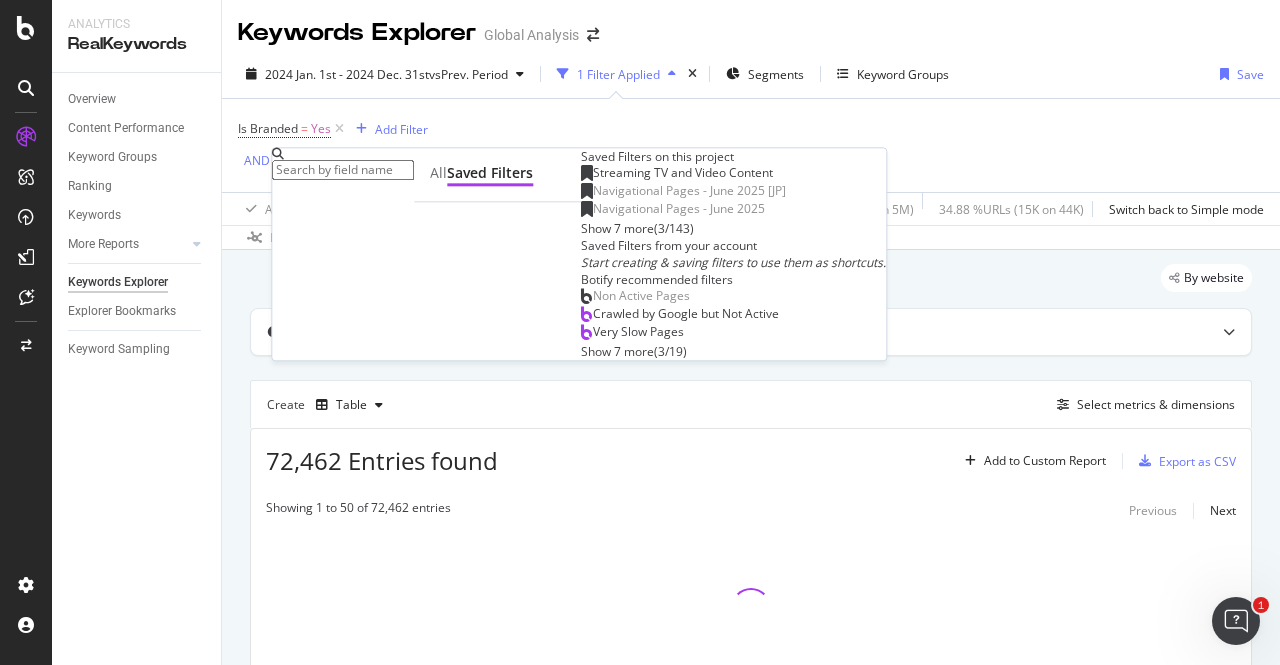 click on "Show 7 more" at bounding box center (617, 228) 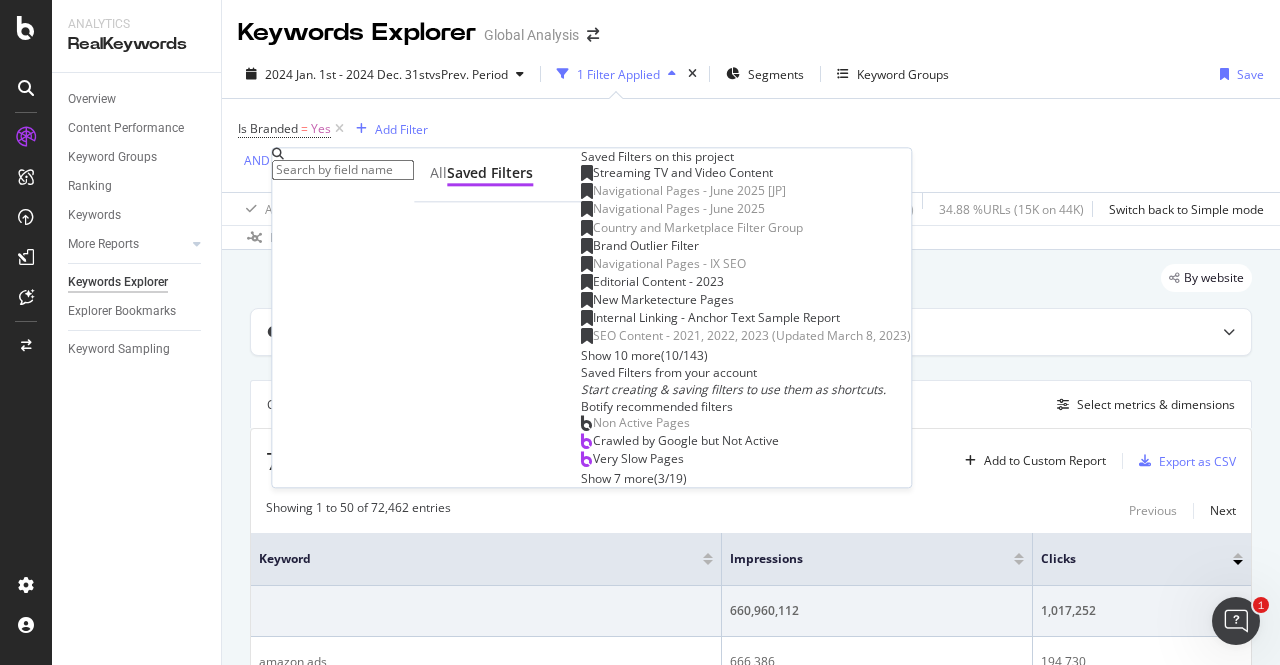 click on "Brand Outlier Filter" at bounding box center [646, 245] 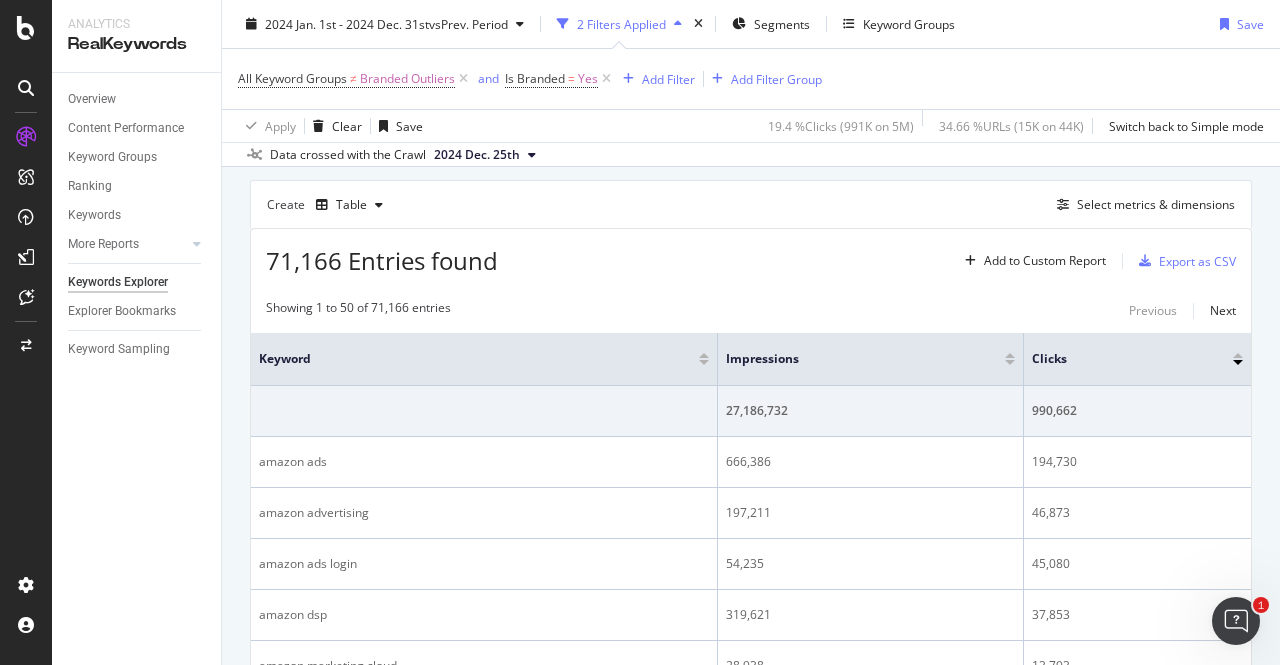 scroll, scrollTop: 239, scrollLeft: 0, axis: vertical 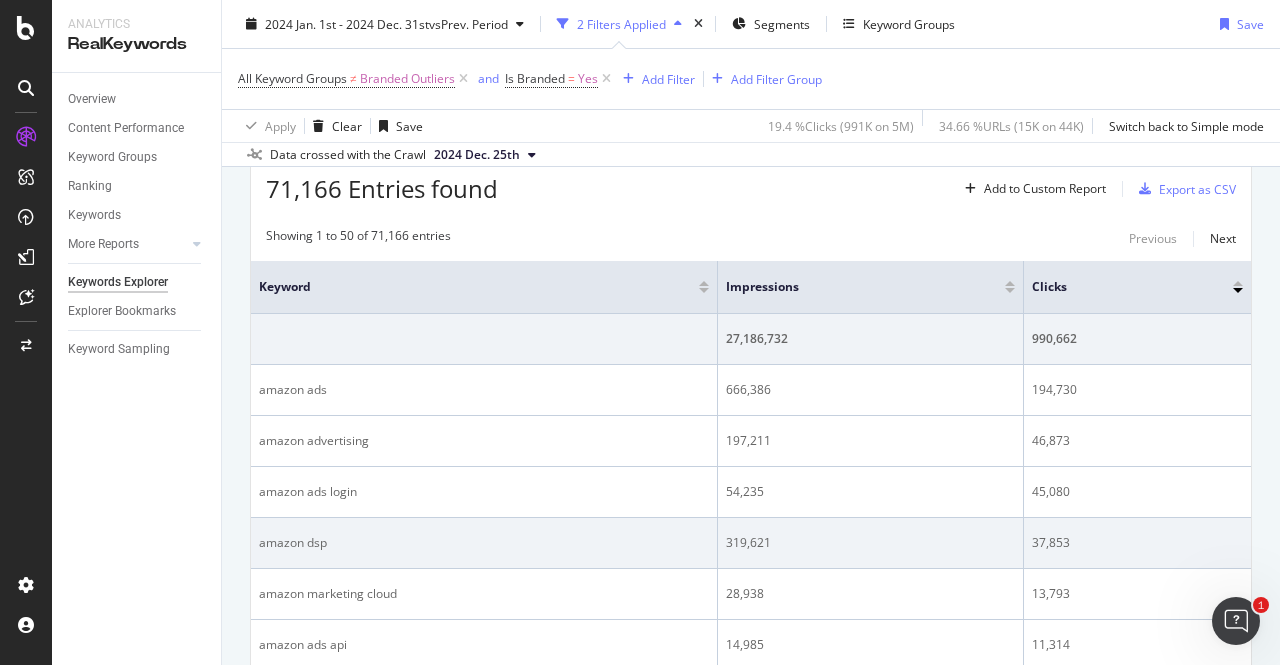 click on "amazon dsp" at bounding box center (484, 543) 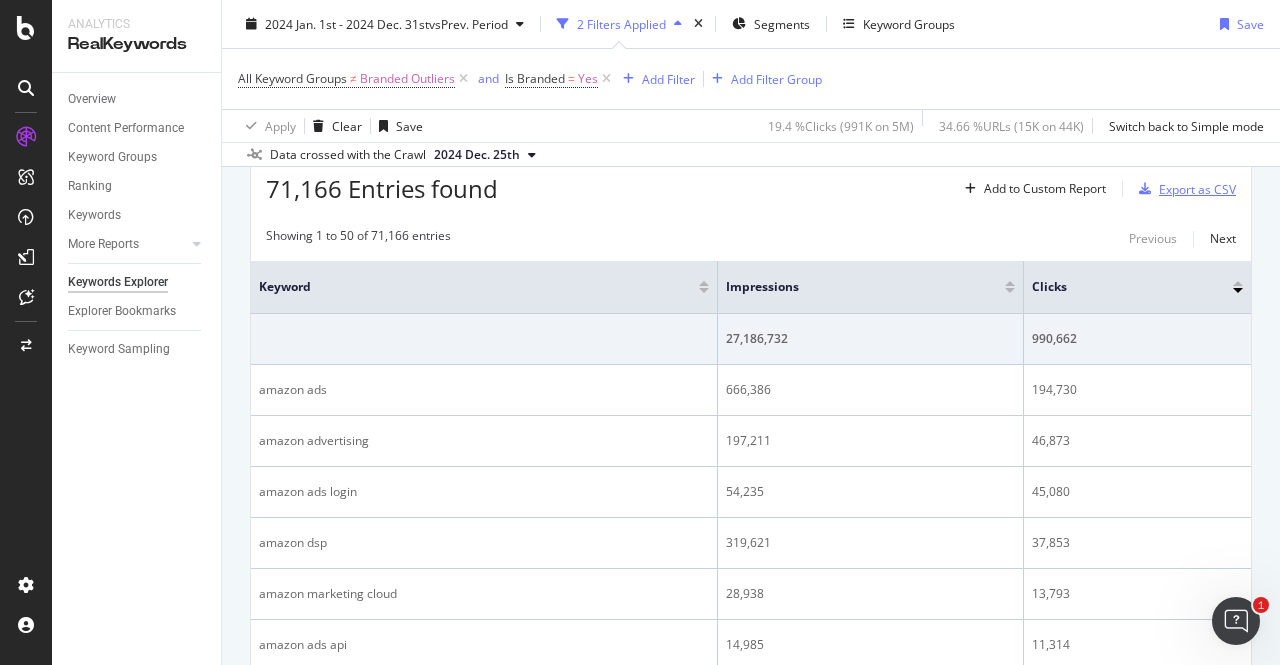 click on "Export as CSV" at bounding box center [1183, 189] 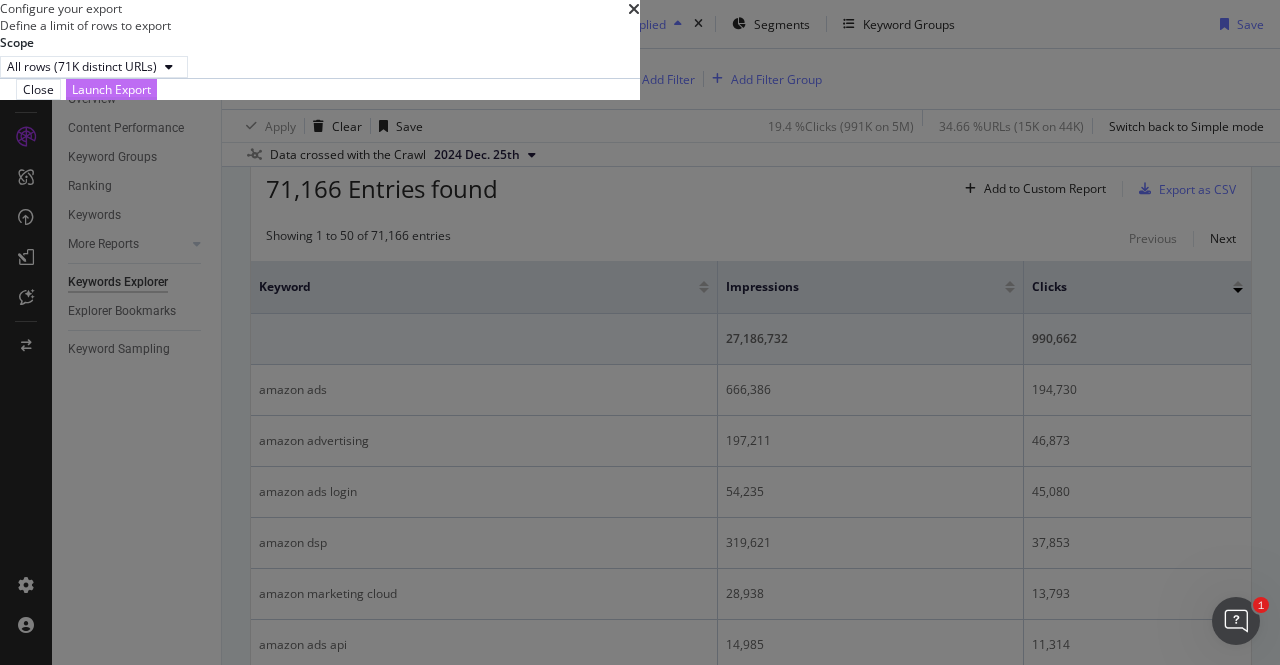 click on "Launch Export" at bounding box center [111, 89] 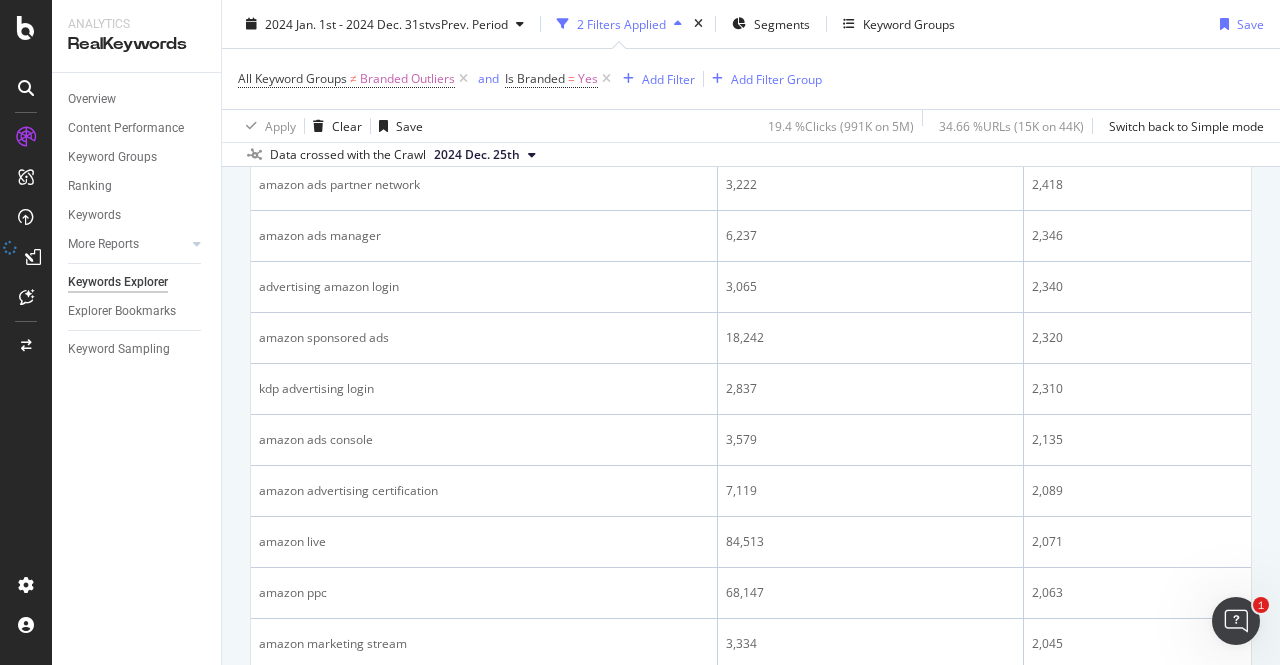 scroll, scrollTop: 2584, scrollLeft: 0, axis: vertical 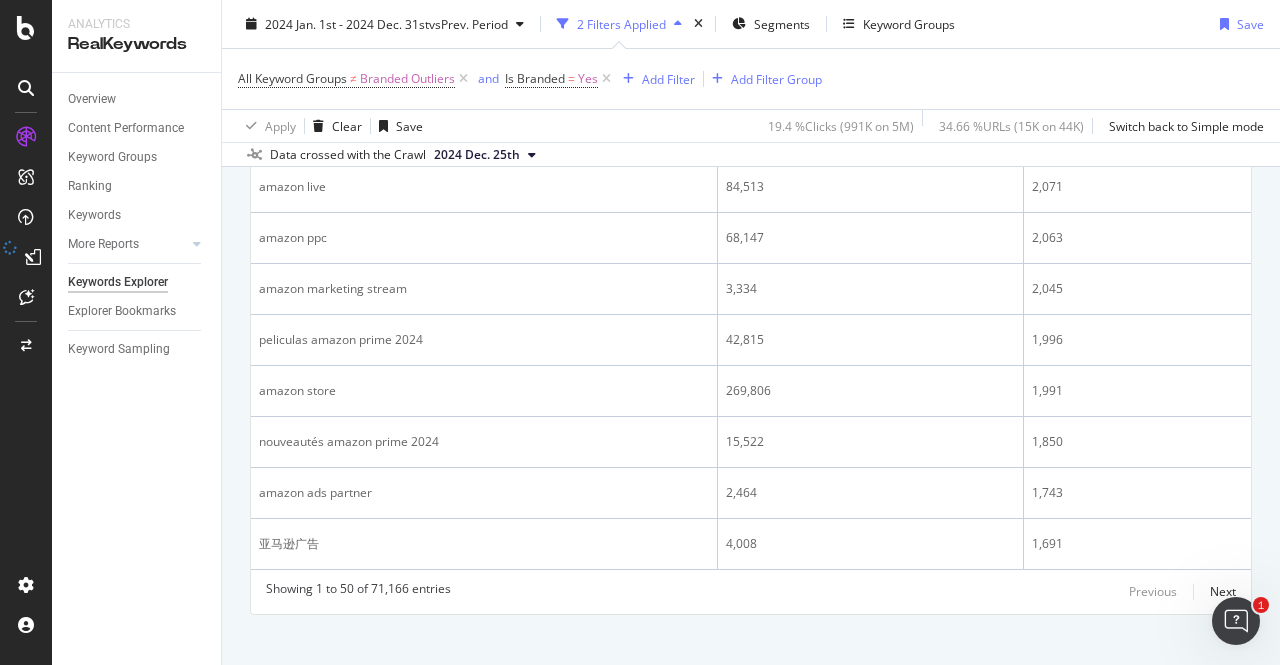 type 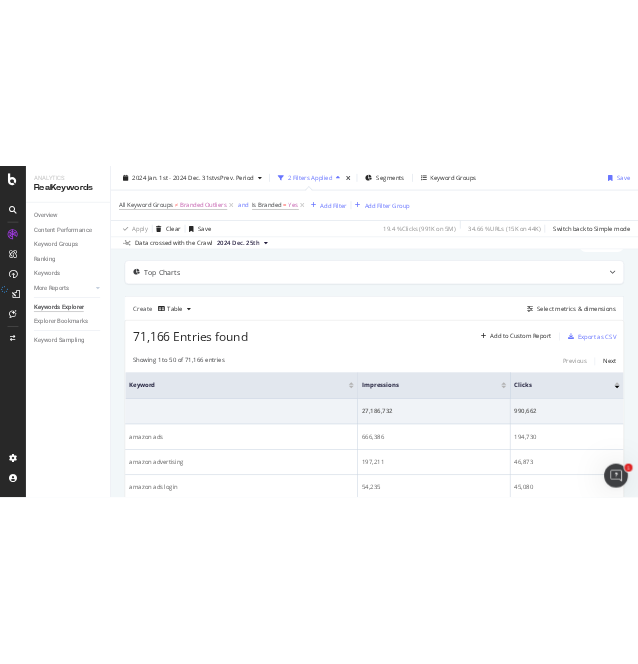 scroll, scrollTop: 0, scrollLeft: 0, axis: both 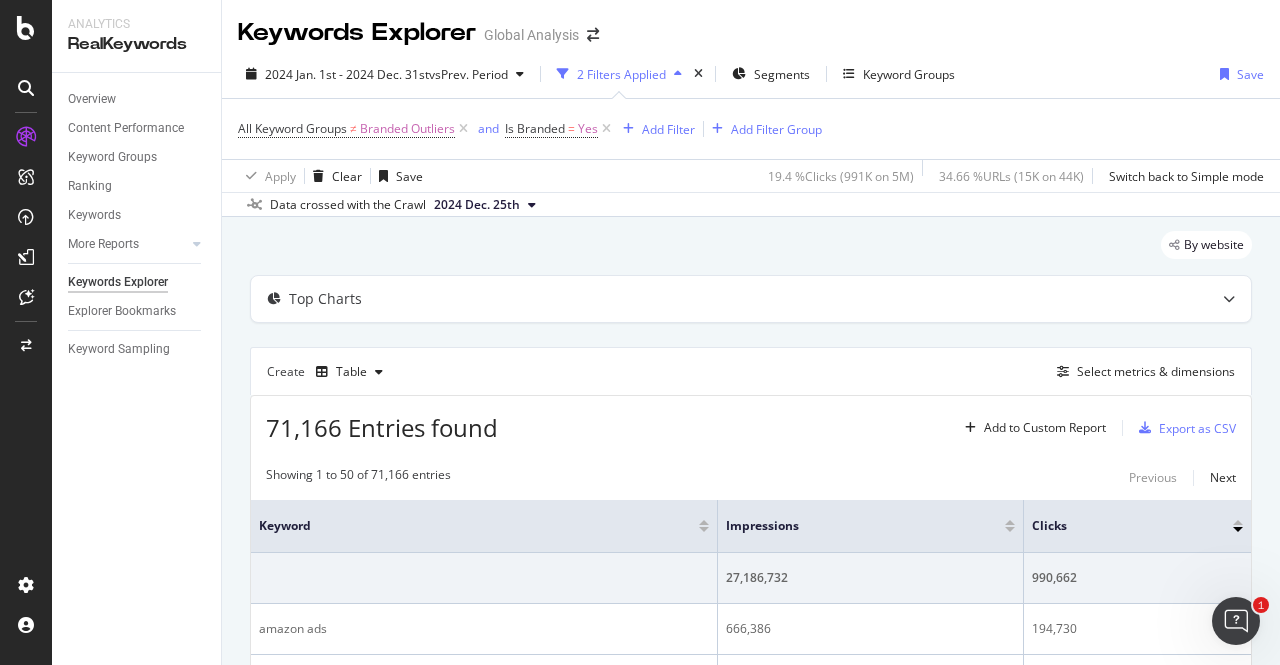 click on "By website" at bounding box center [751, 253] 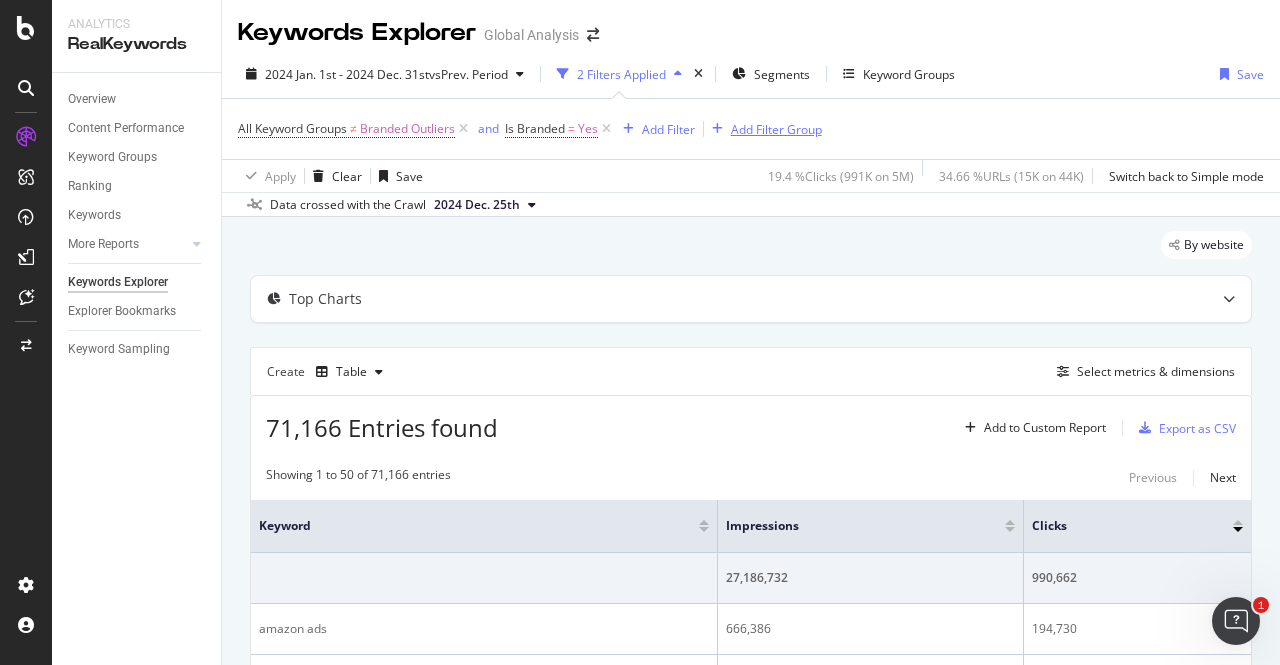 click on "Add Filter Group" at bounding box center (776, 129) 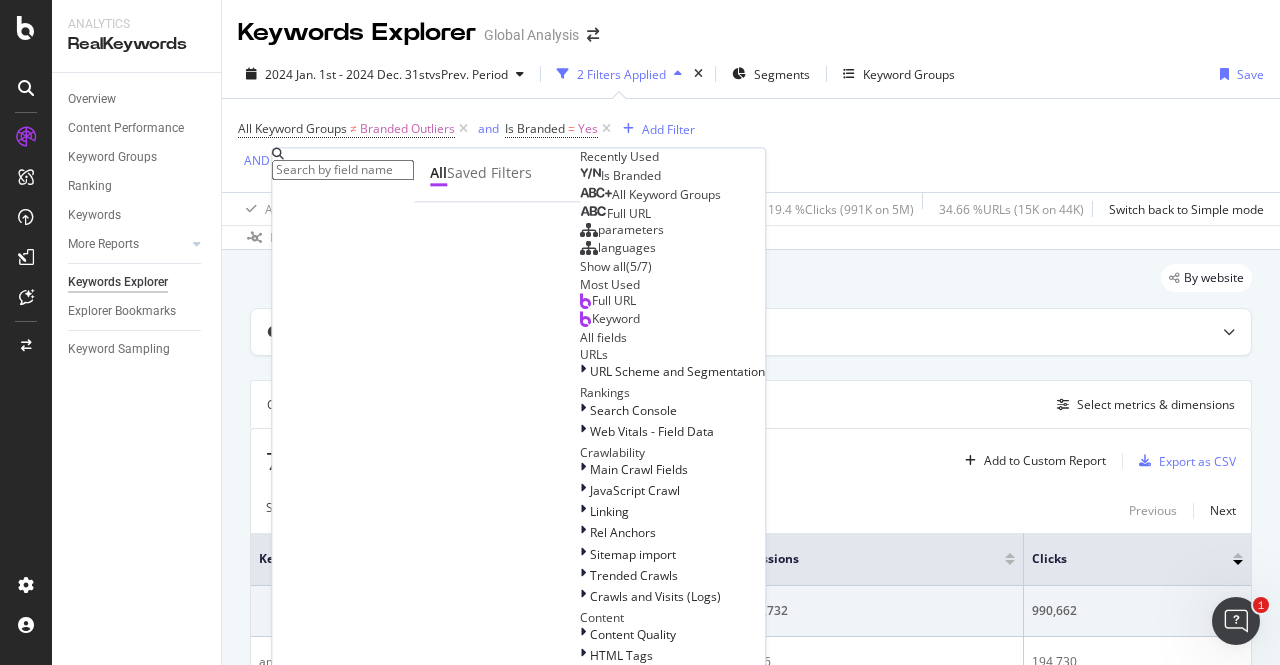 click on "Keyword" at bounding box center [616, 318] 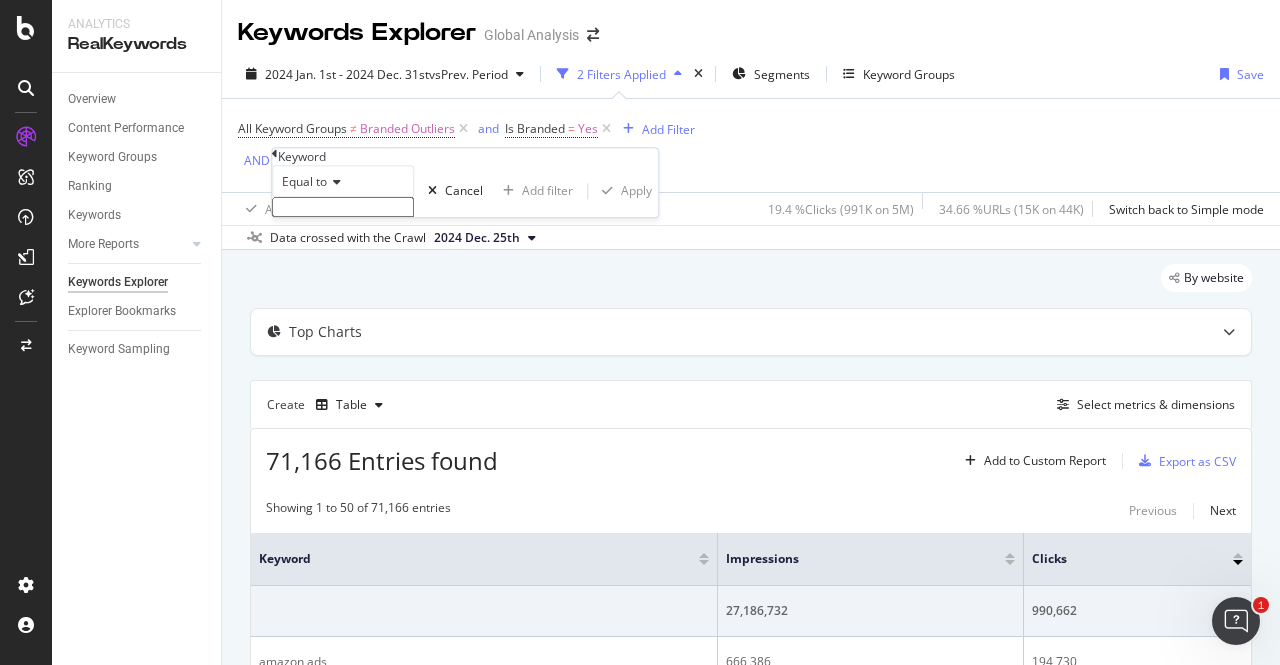 click on "Equal to" at bounding box center [304, 181] 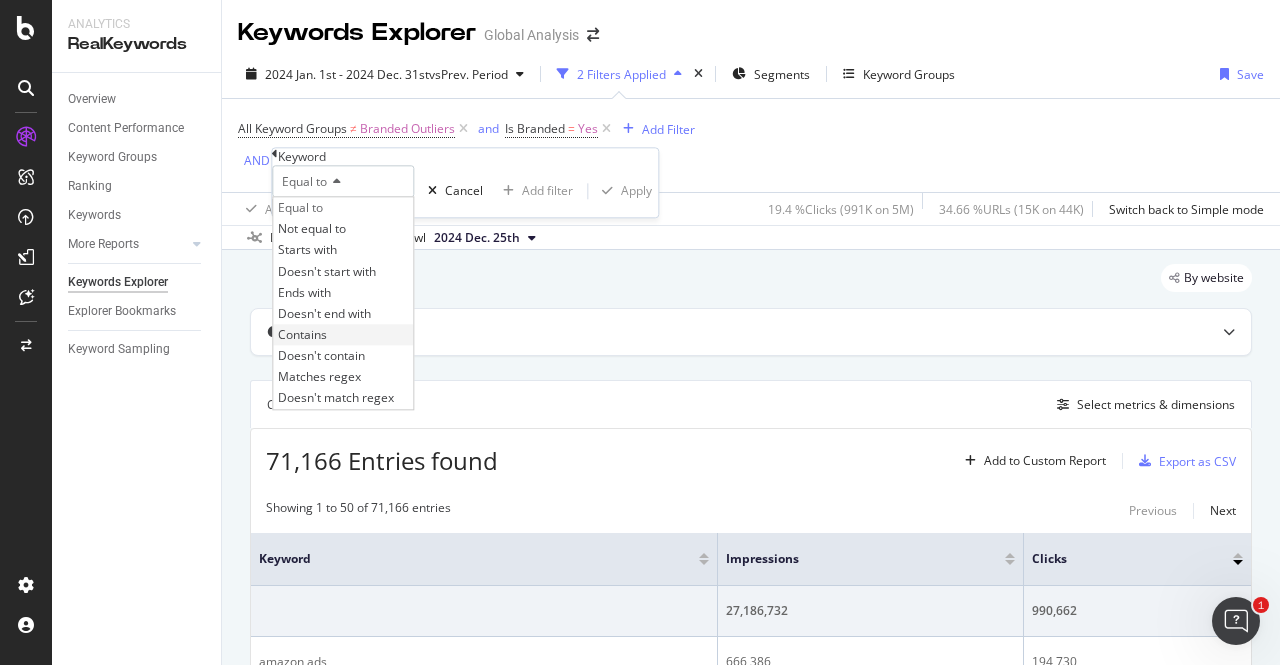 click on "Contains" at bounding box center [343, 334] 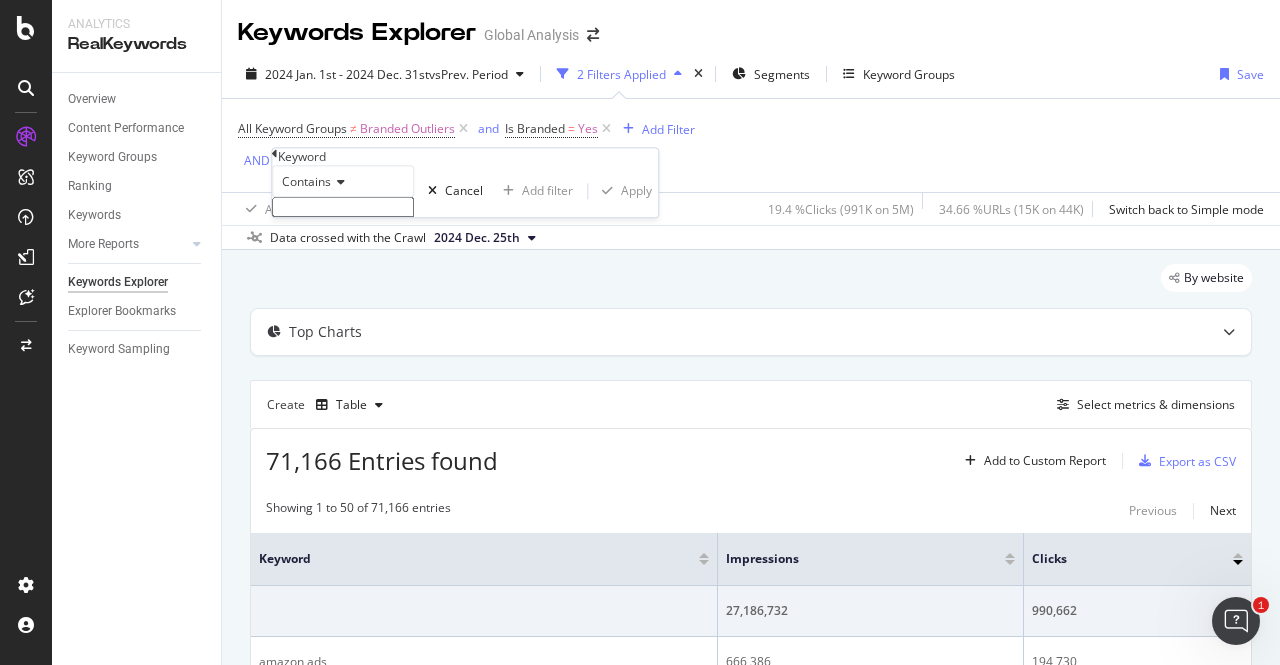 click at bounding box center [343, 207] 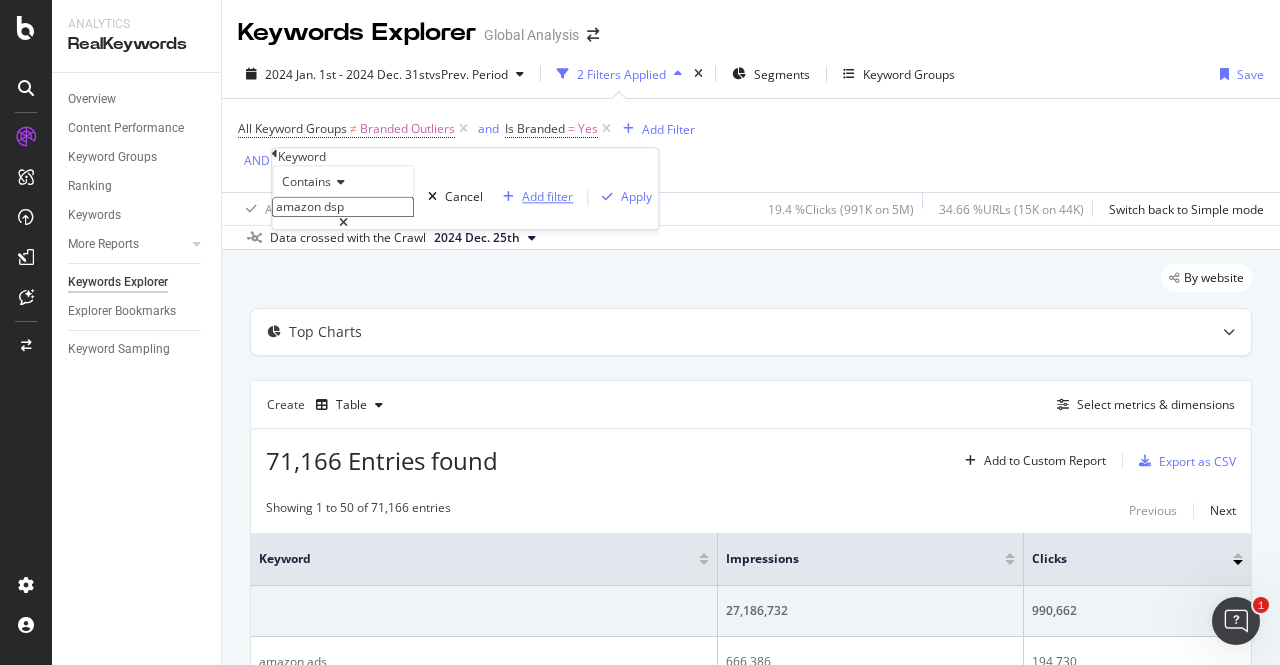type on "amazon dsp" 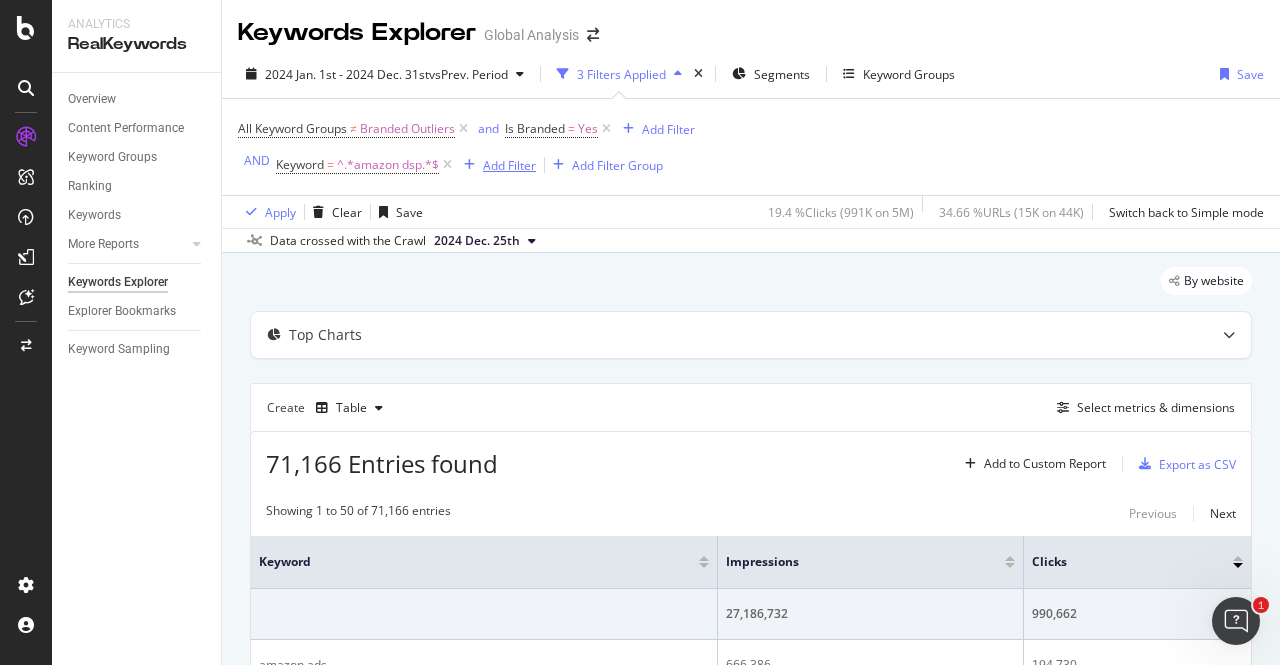 click on "Add Filter" at bounding box center [509, 165] 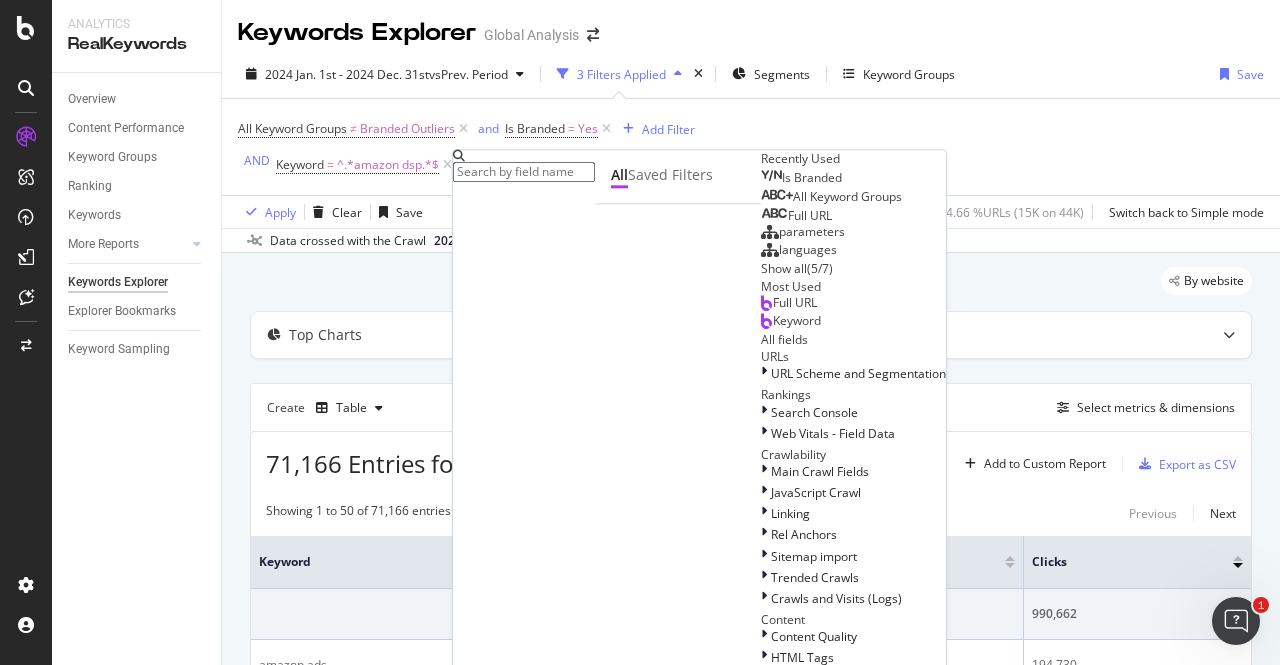click on "Keyword" at bounding box center [797, 320] 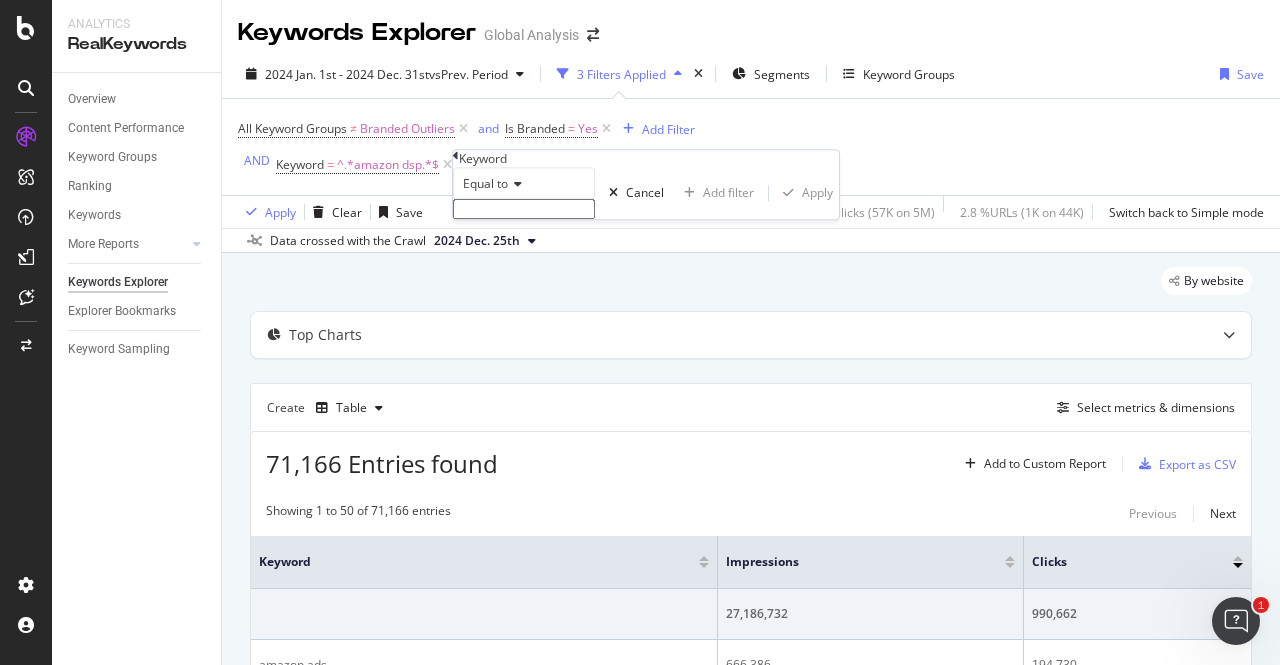 click on "Equal to" at bounding box center (524, 183) 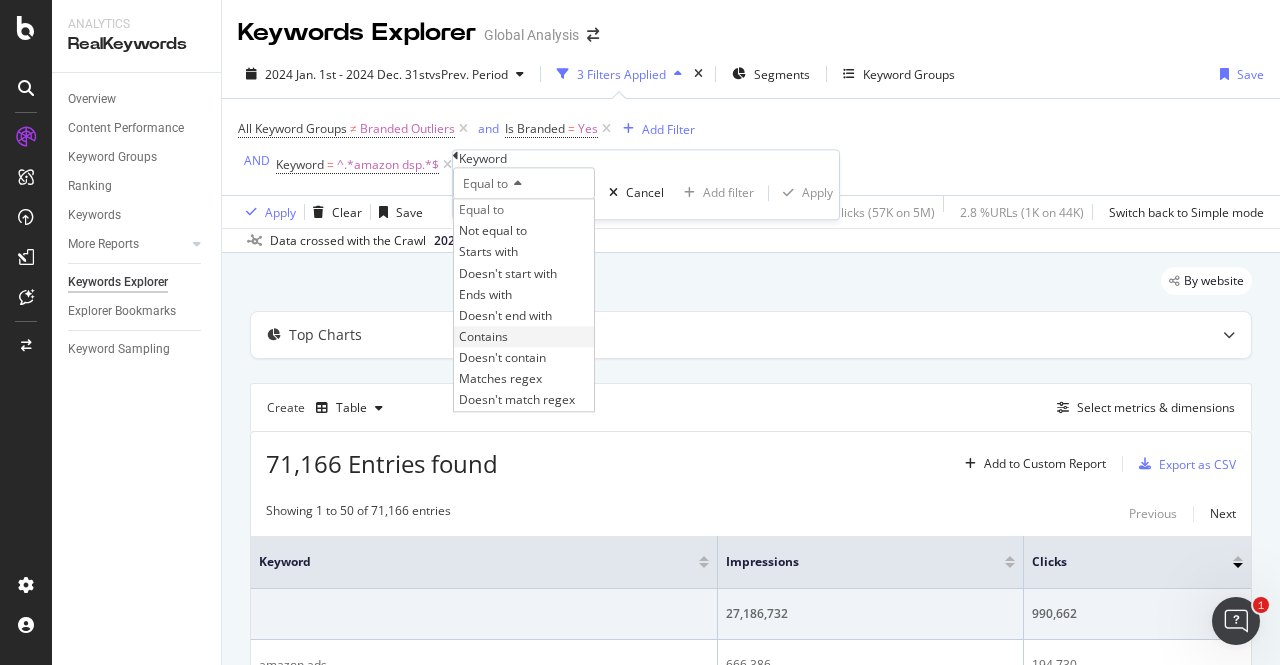 click on "Contains" at bounding box center [524, 336] 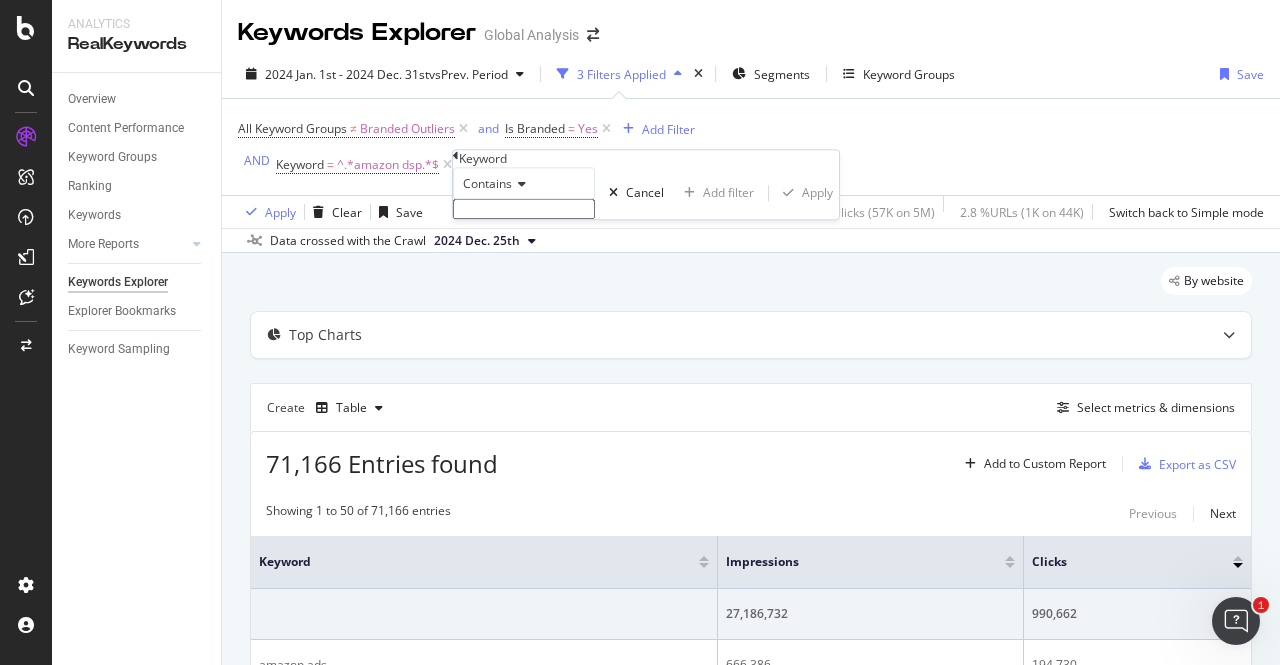 click at bounding box center [524, 209] 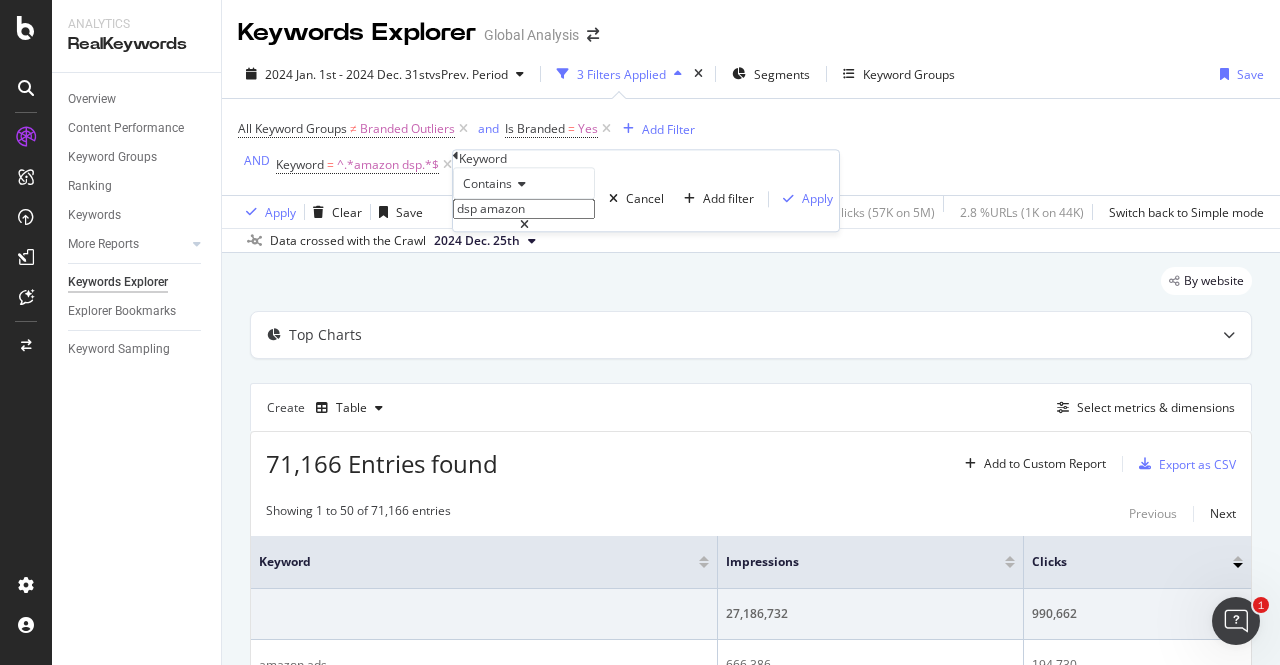 type on "dsp amazon" 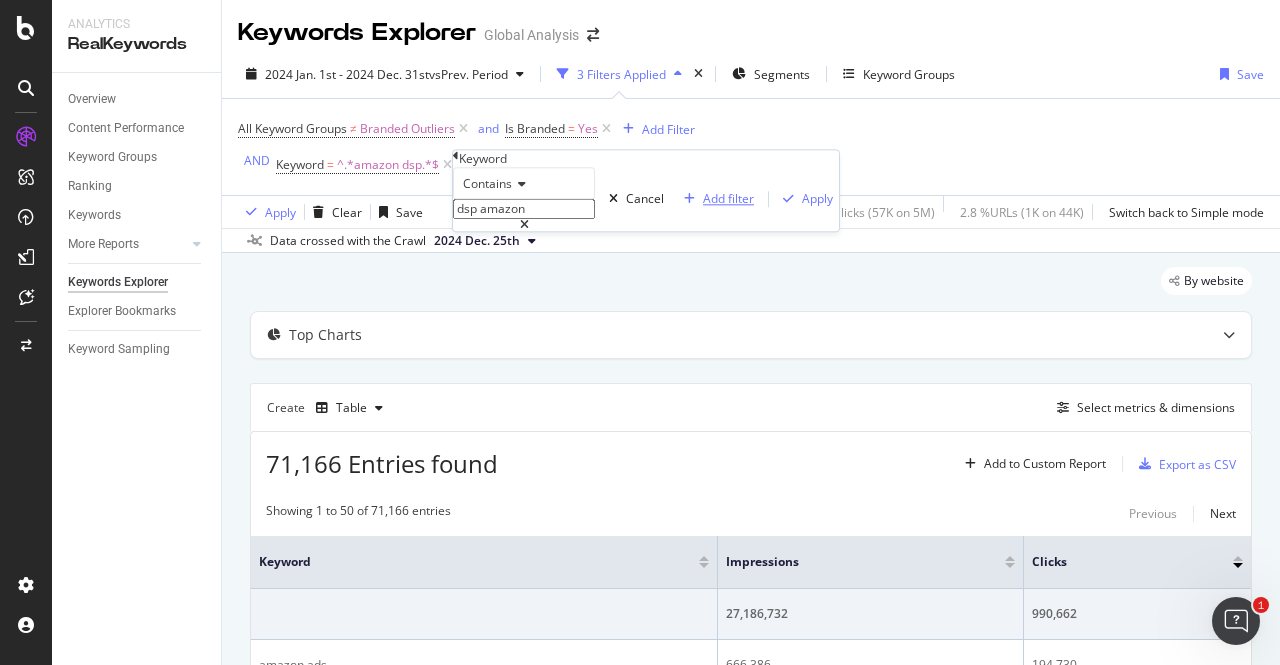 click on "Add filter" at bounding box center [715, 199] 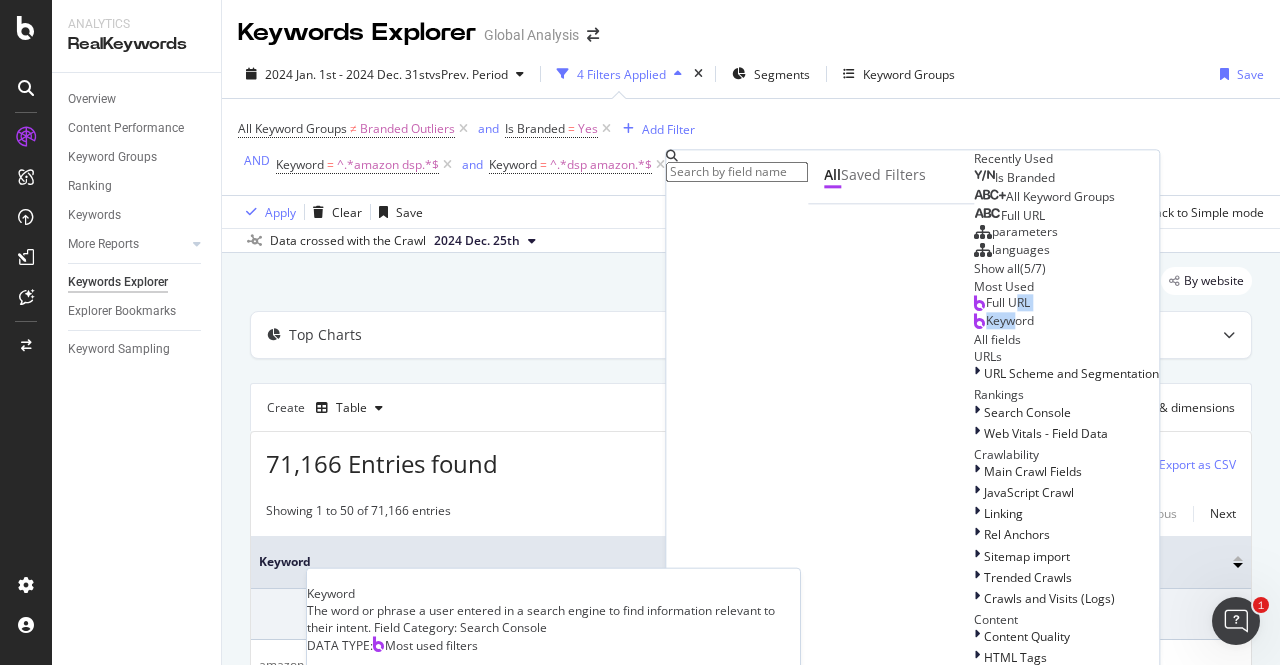 drag, startPoint x: 751, startPoint y: 528, endPoint x: 749, endPoint y: 548, distance: 20.09975 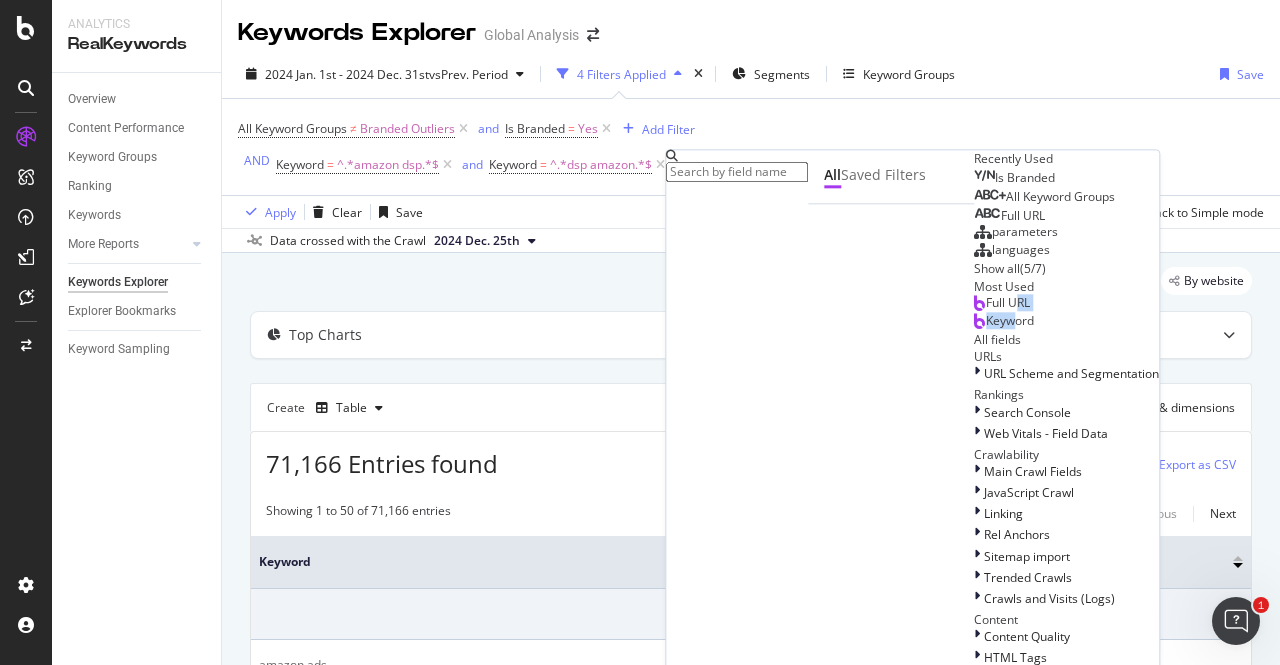 click on "Keyword" at bounding box center [1010, 320] 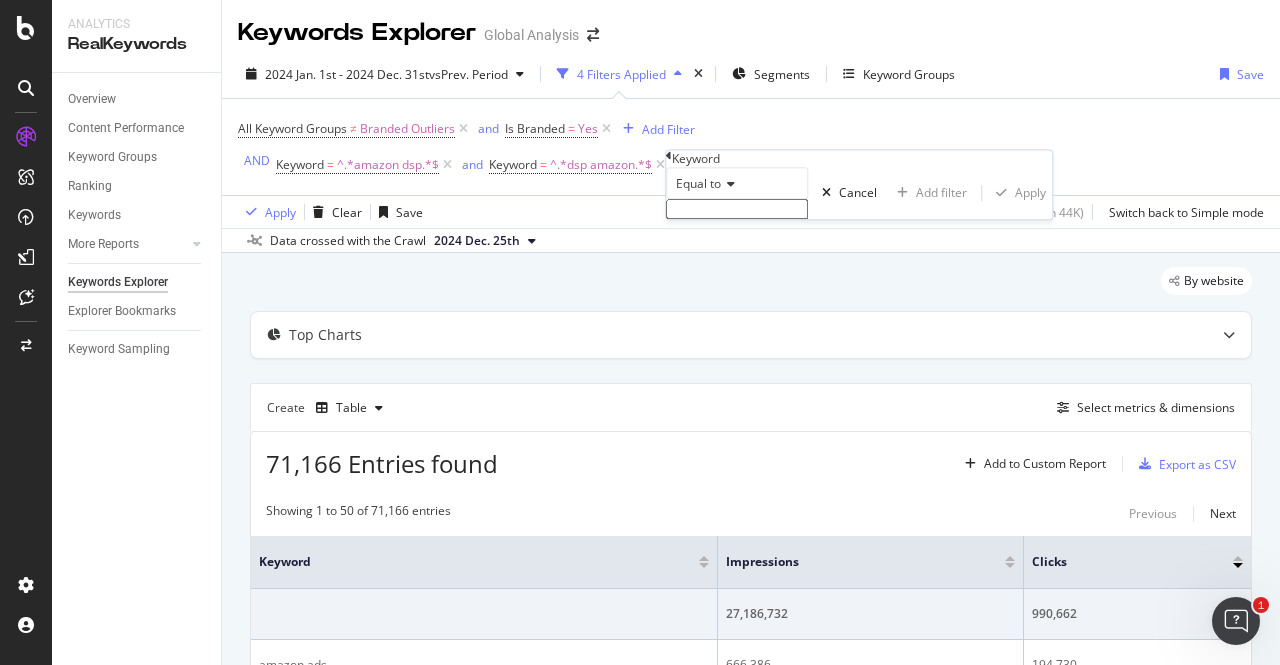 click on "Equal to" at bounding box center [698, 183] 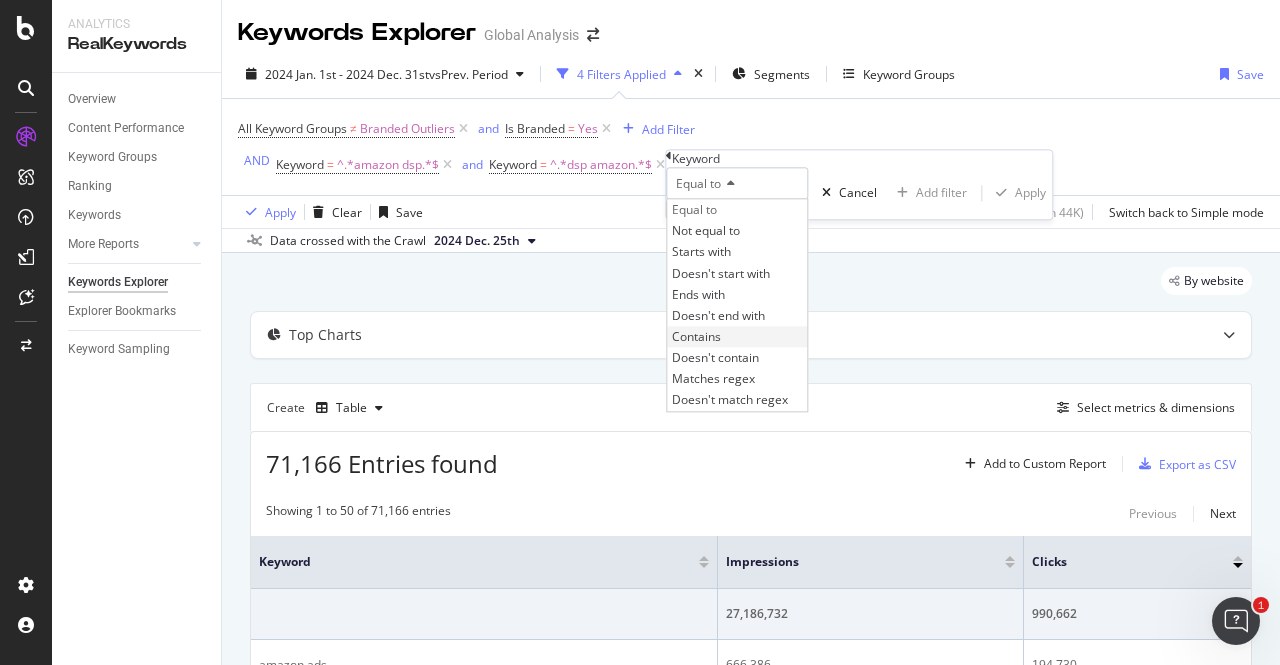 click on "Contains" at bounding box center [737, 336] 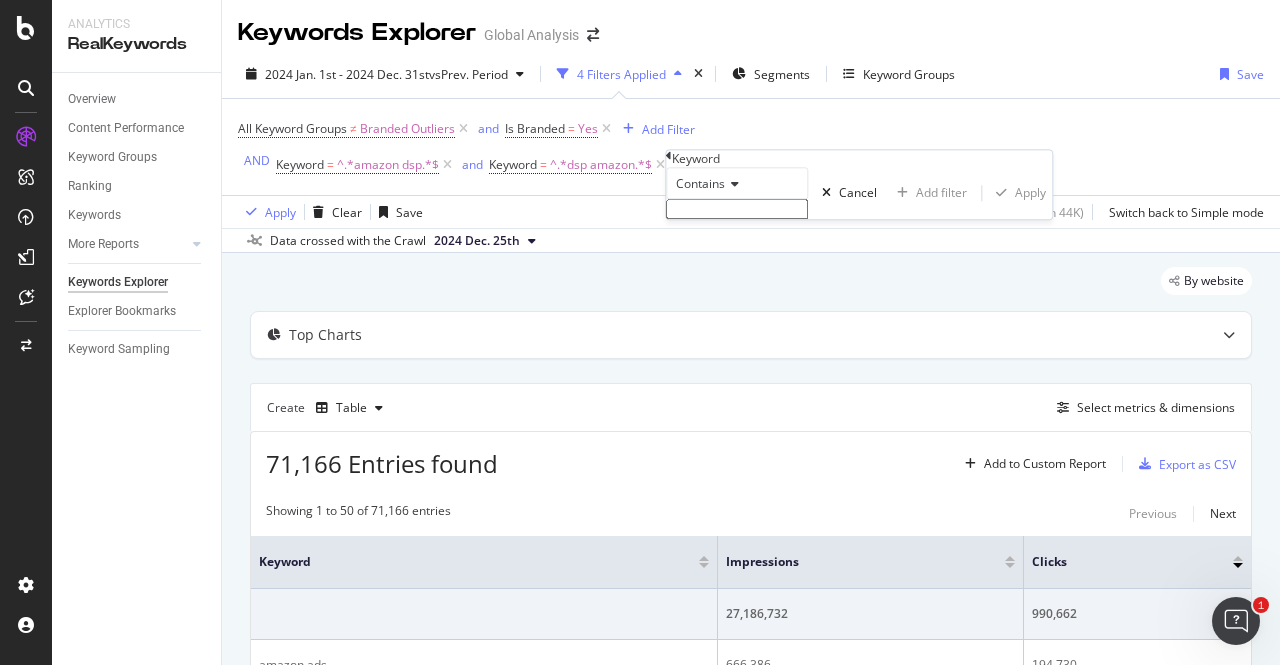 click at bounding box center [737, 209] 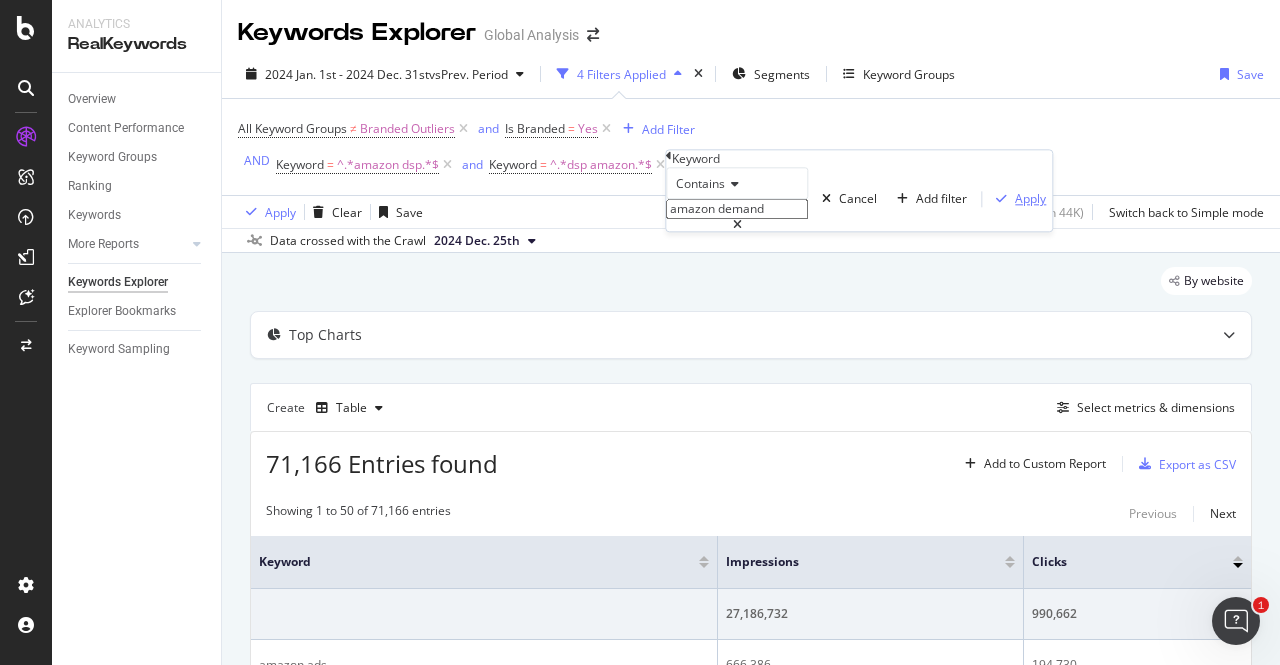 type on "amazon demand" 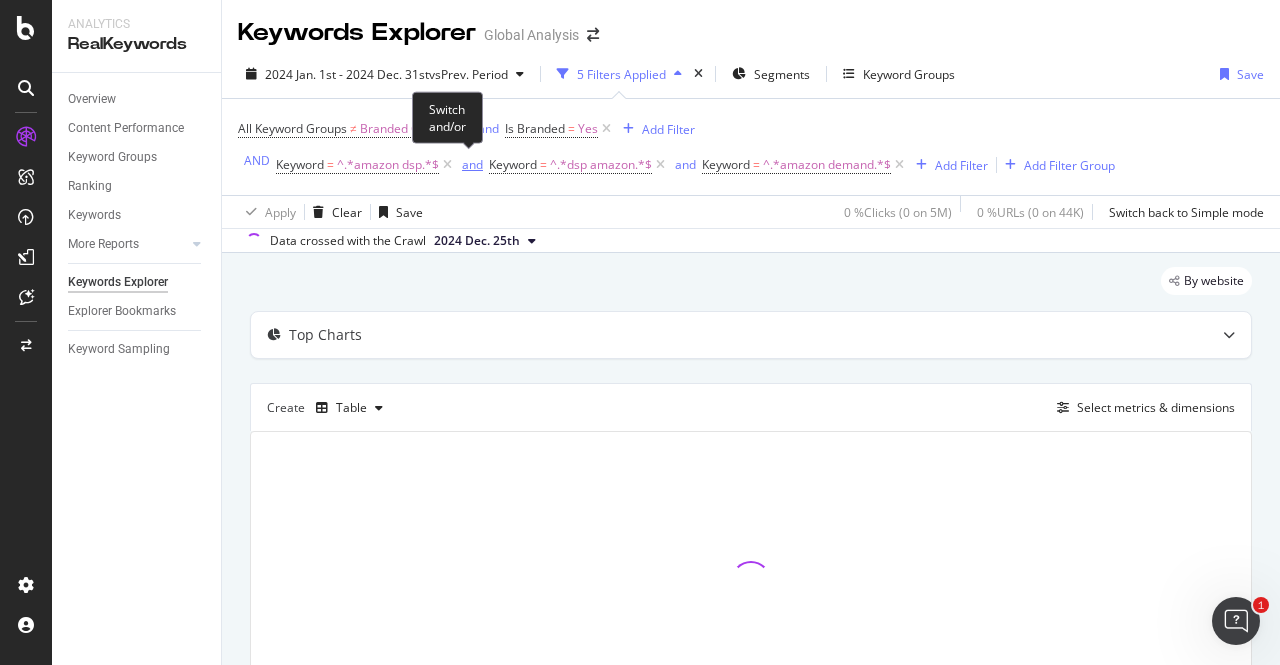 click on "and" at bounding box center (472, 164) 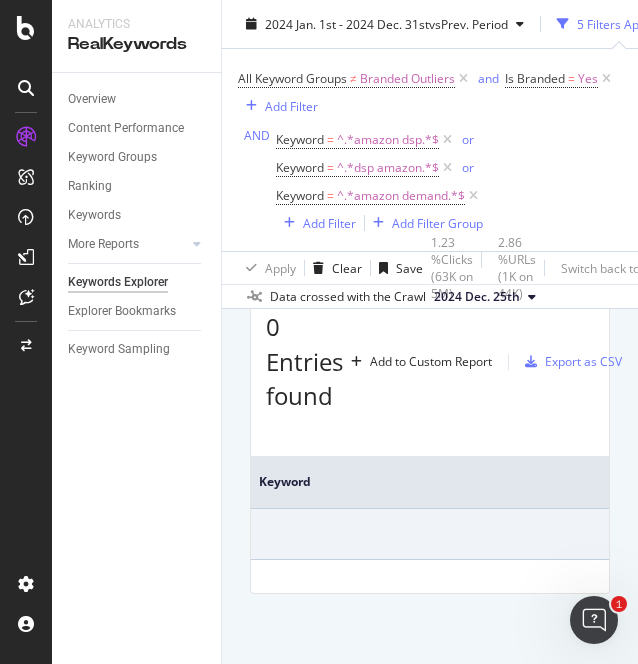 scroll, scrollTop: 0, scrollLeft: 0, axis: both 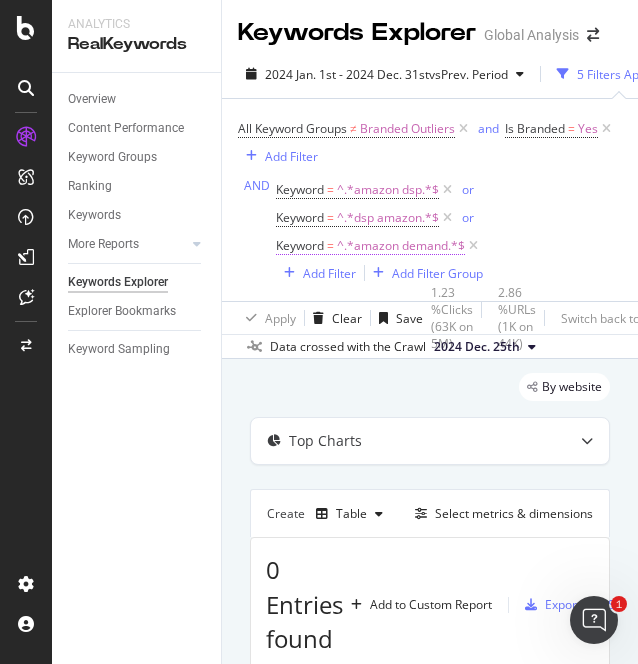 click on "^.*amazon demand.*$" at bounding box center [401, 246] 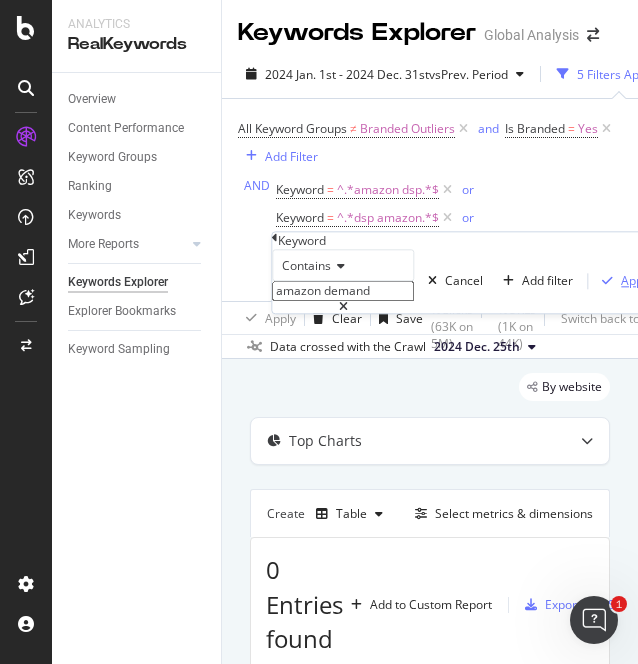 click on "Apply" at bounding box center (636, 281) 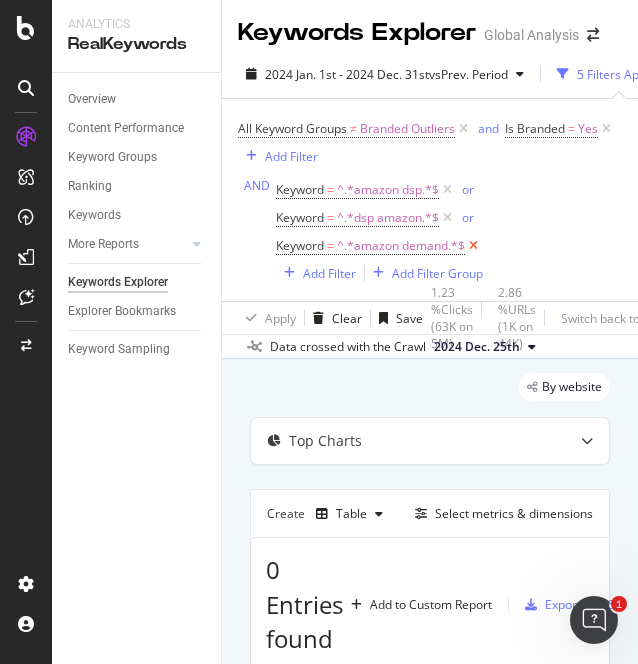 click at bounding box center [473, 246] 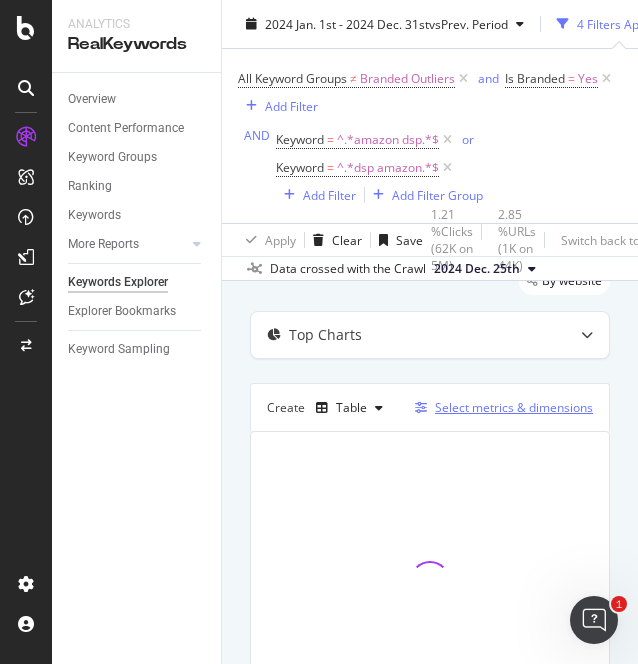 scroll, scrollTop: 47, scrollLeft: 0, axis: vertical 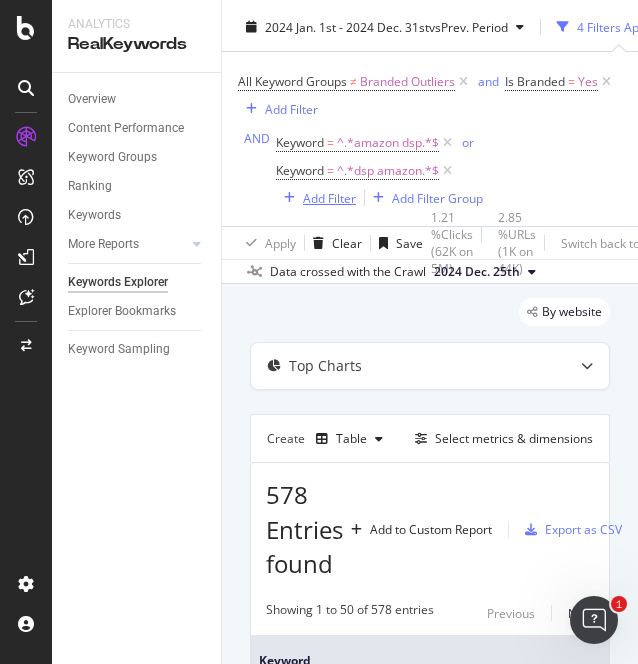 click on "Add Filter" at bounding box center [329, 198] 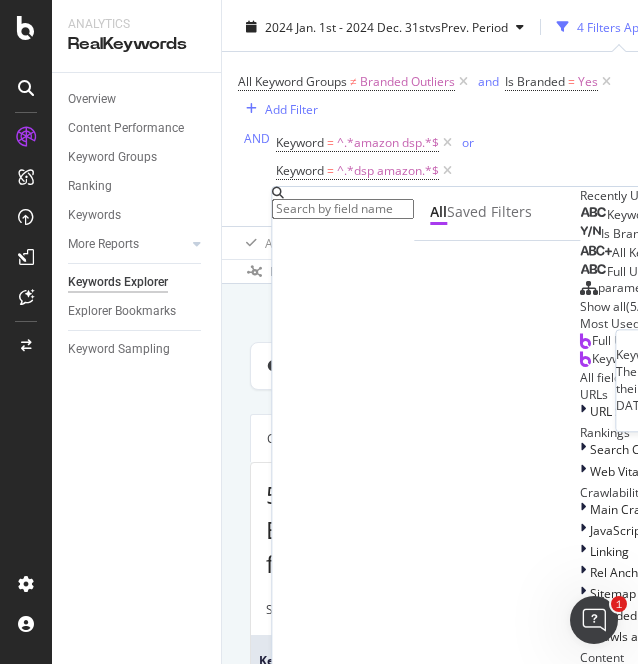 click on "Keyword Keyword The word or phrase a user entered in a search engine to find information relevant to their intent. Field Category: Search Console DATA TYPE: String Is Branded All Keyword Groups Full URL parameters Show all ( 5 / 7 )" at bounding box center (672, 259) 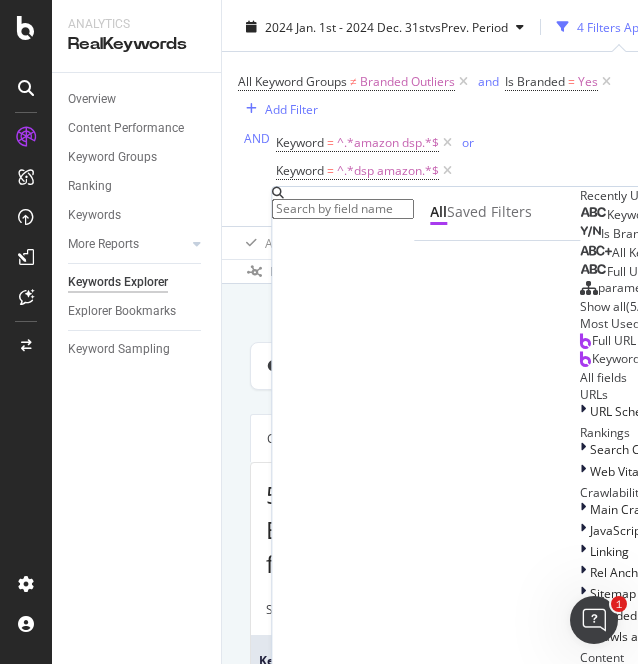 click on "Keyword" at bounding box center [617, 215] 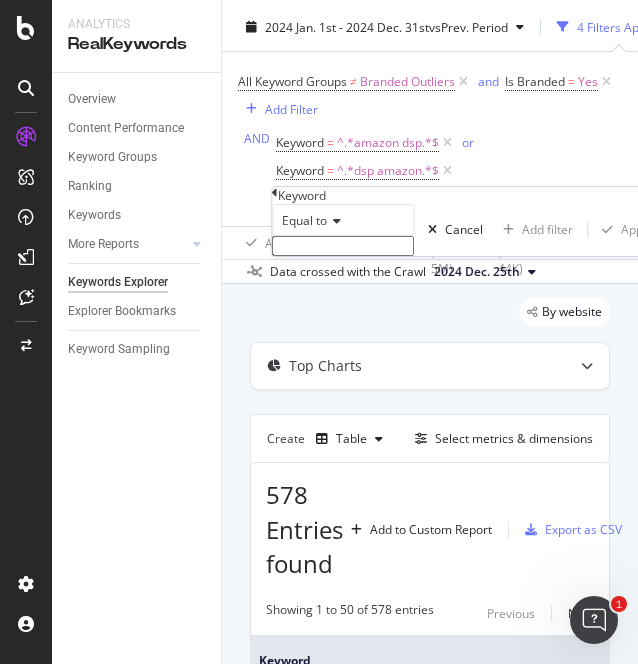 click on "Equal to" at bounding box center [343, 220] 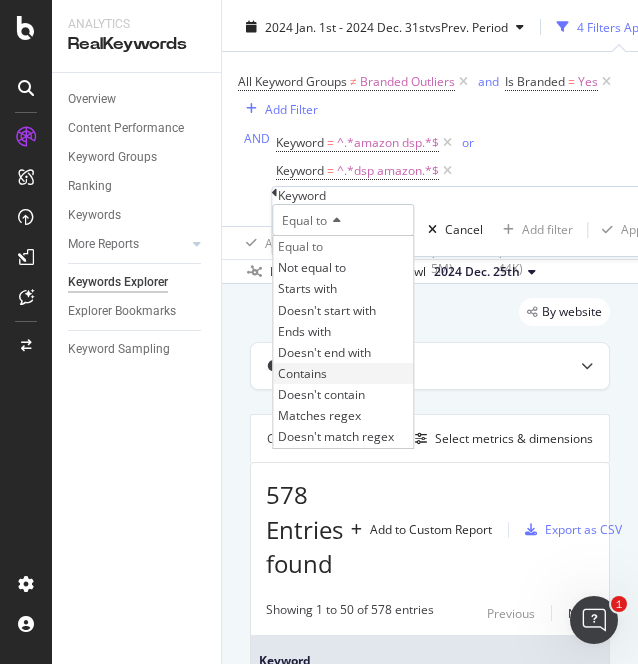 click on "Contains" at bounding box center [343, 373] 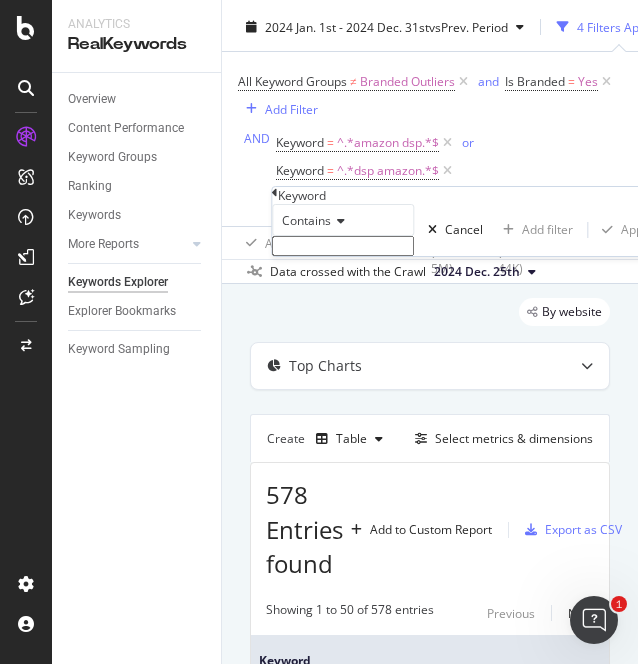 click at bounding box center (343, 246) 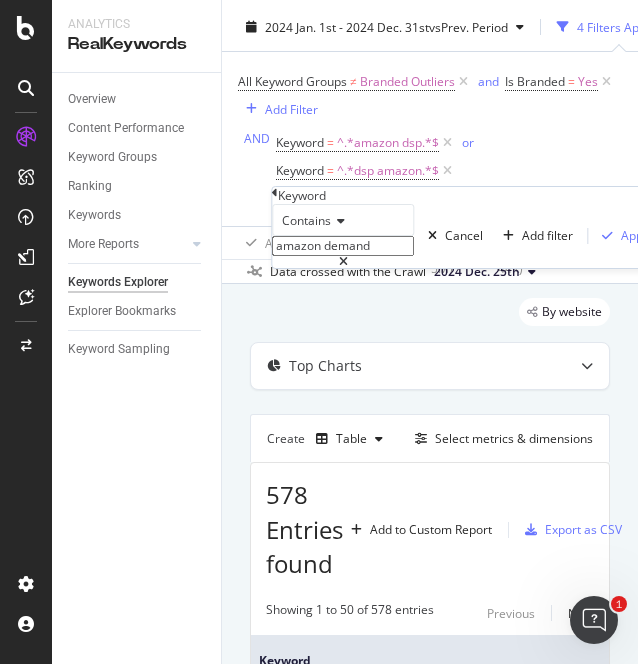 type on "amazon demand" 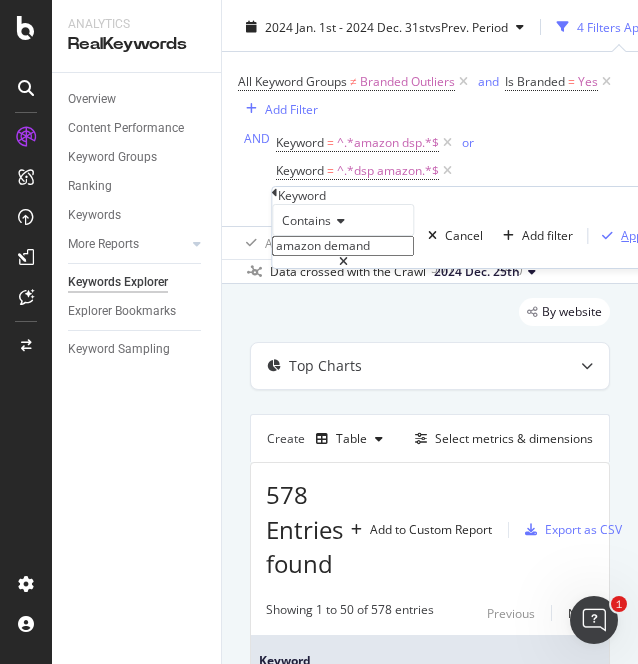 click on "Apply" at bounding box center (636, 235) 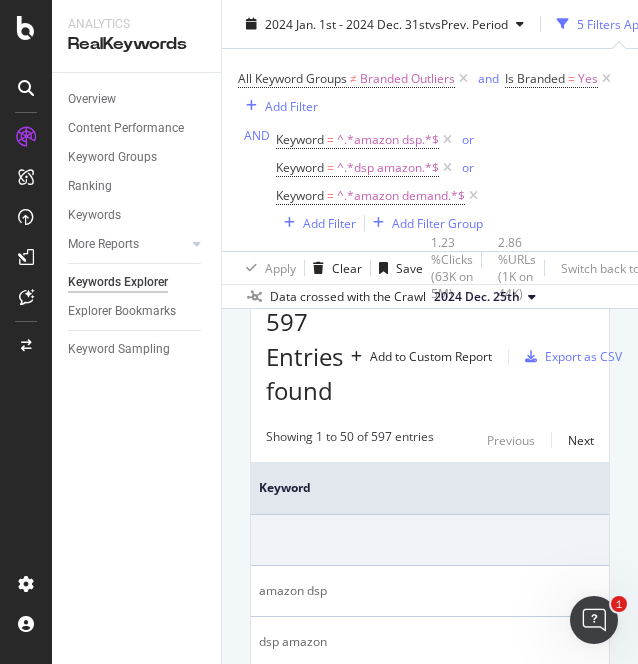 scroll, scrollTop: 357, scrollLeft: 0, axis: vertical 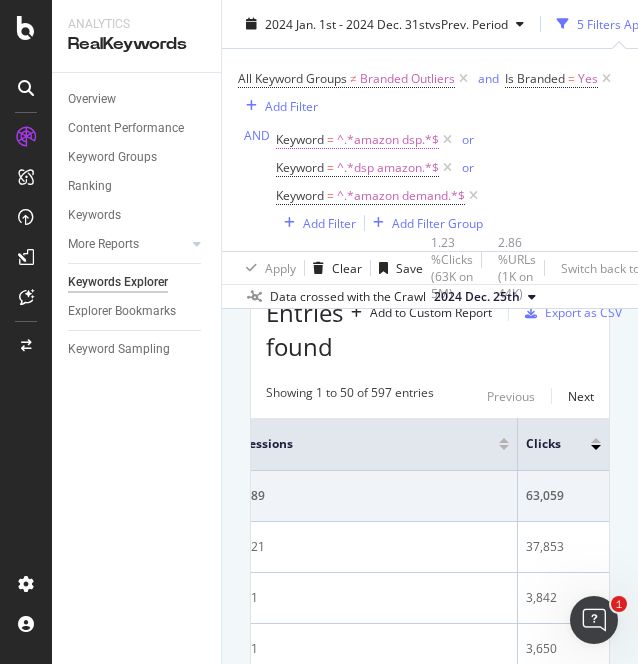 click on "^.*amazon dsp.*$" at bounding box center (388, 140) 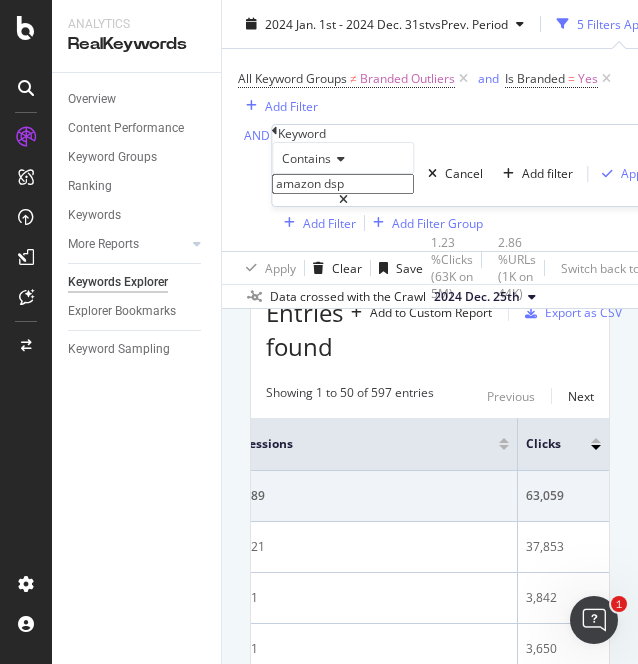 click on "amazon dsp" at bounding box center (343, 184) 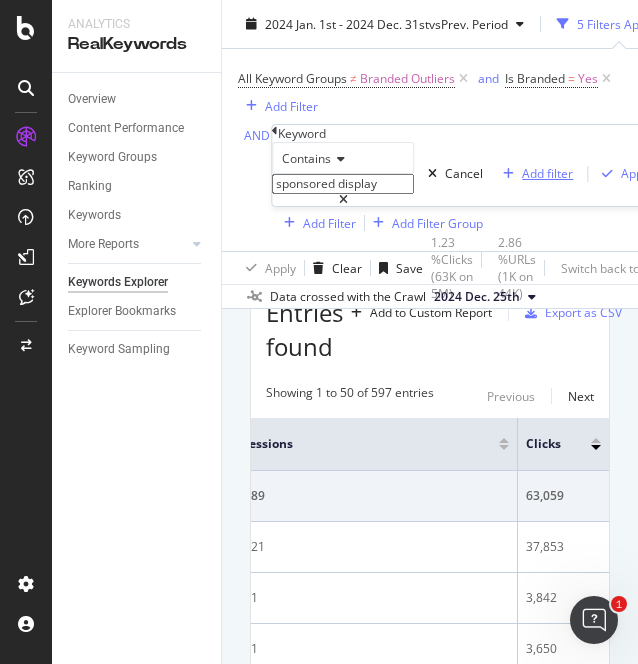 type on "sponsored display" 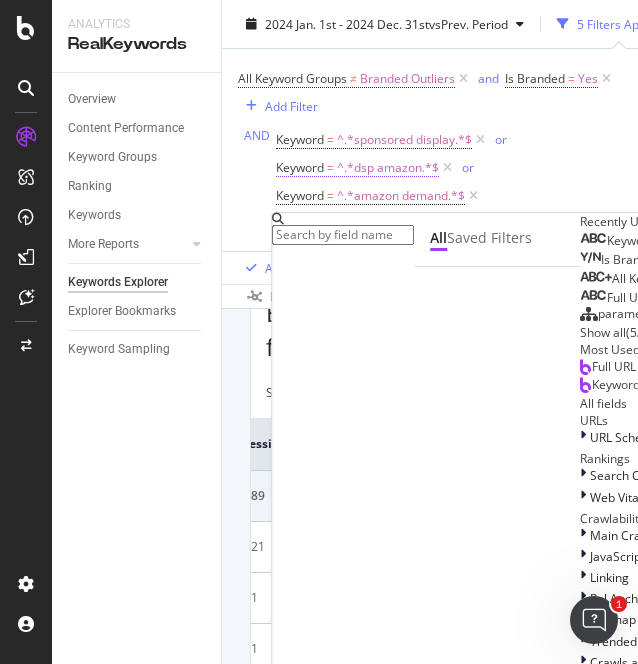 click on "^.*dsp amazon.*$" at bounding box center [388, 168] 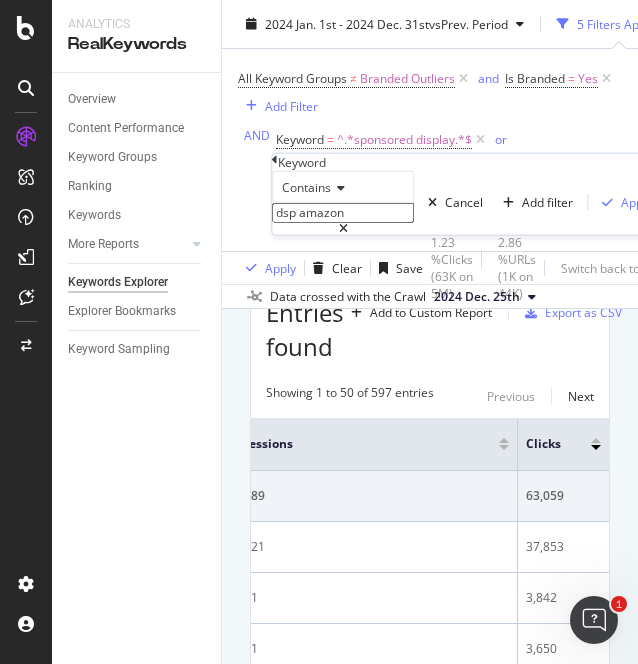 click on "dsp amazon" at bounding box center [343, 213] 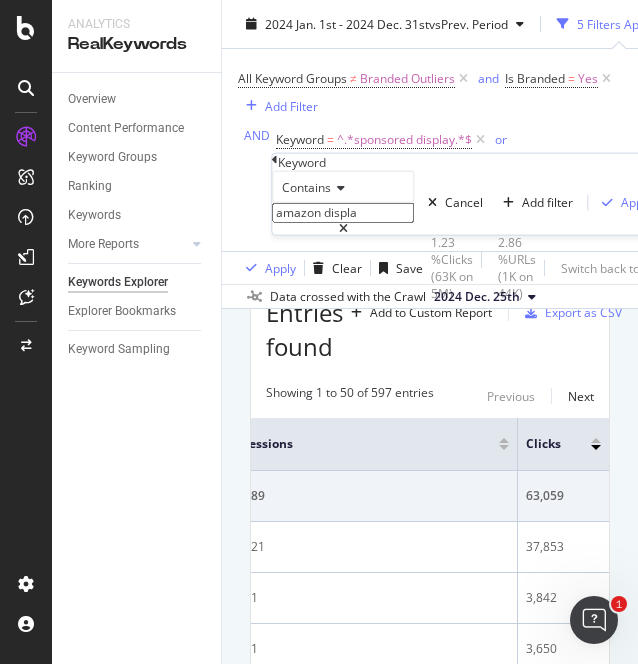 type on "amazon display" 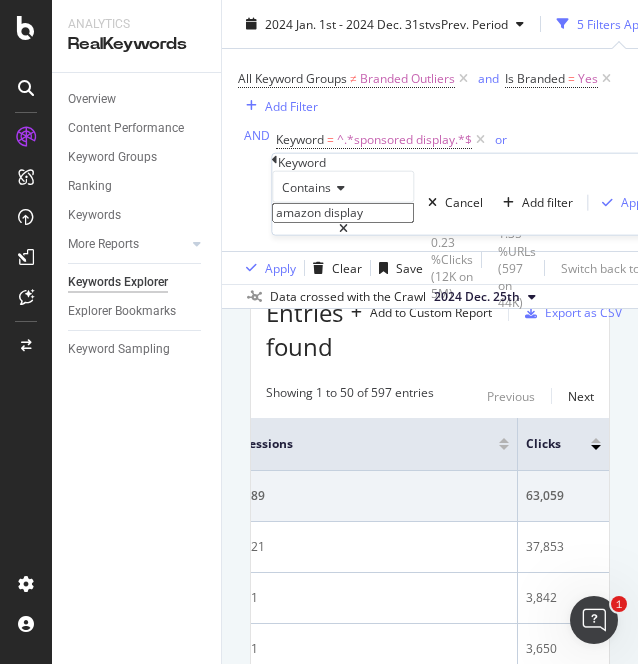 click on "amazon display" at bounding box center (343, 213) 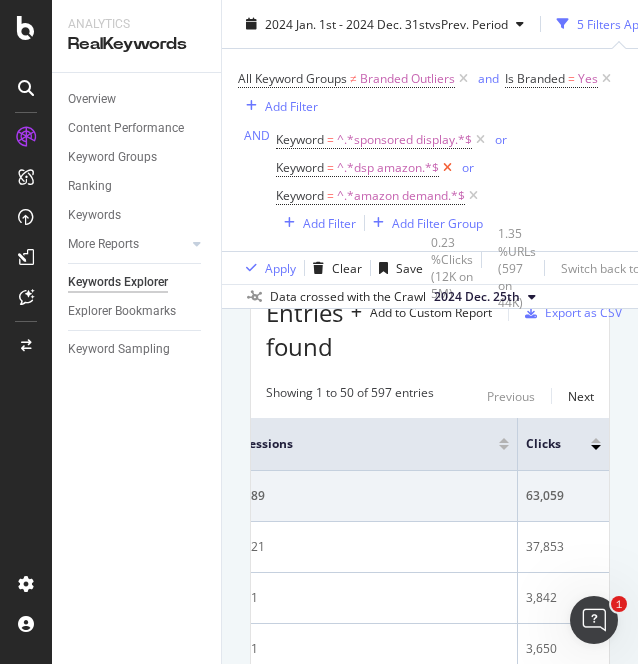 click at bounding box center (447, 168) 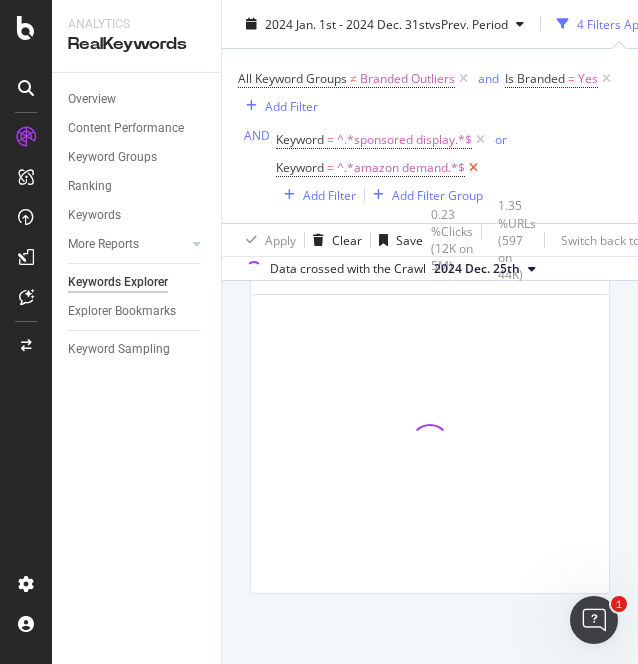 click at bounding box center [473, 168] 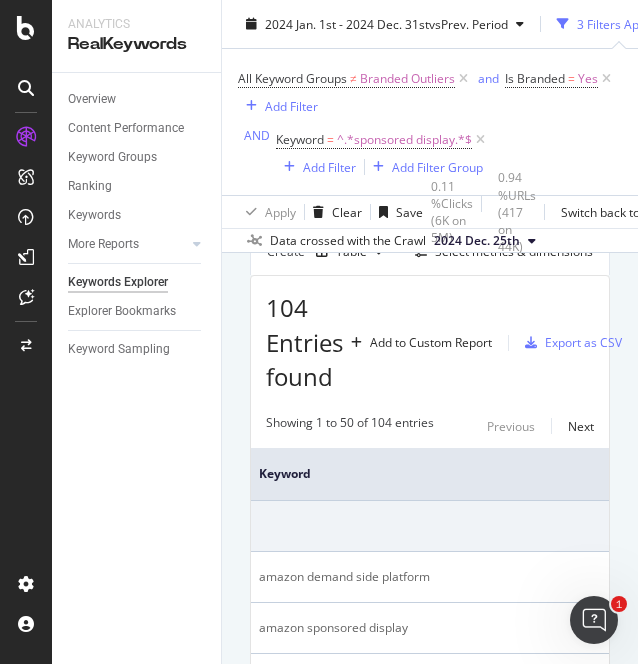 scroll, scrollTop: 234, scrollLeft: 0, axis: vertical 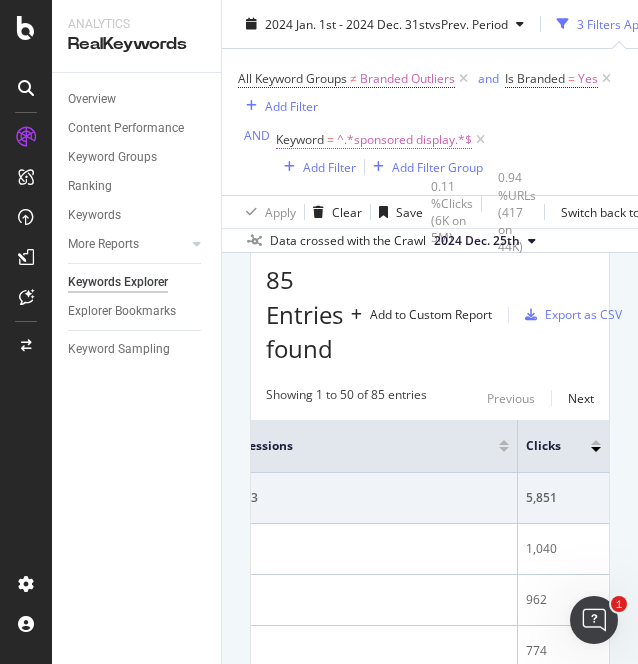 click on "^.*sponsored display.*$" at bounding box center (404, 140) 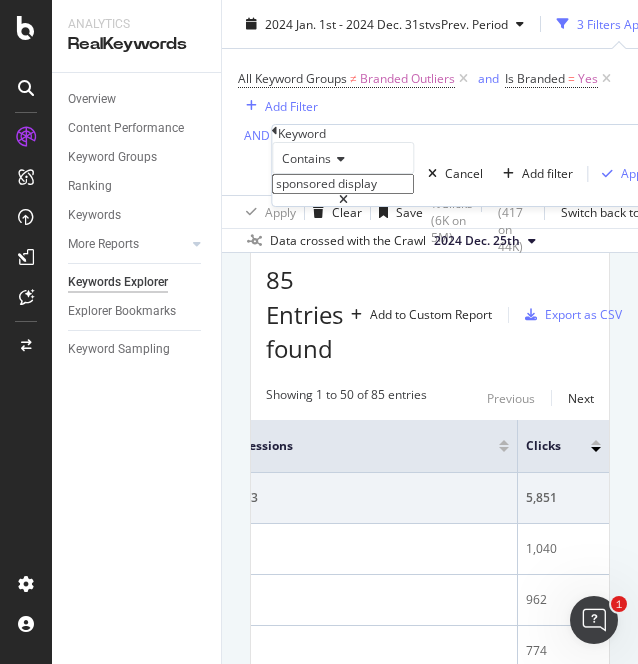 click on "sponsored display" at bounding box center (343, 184) 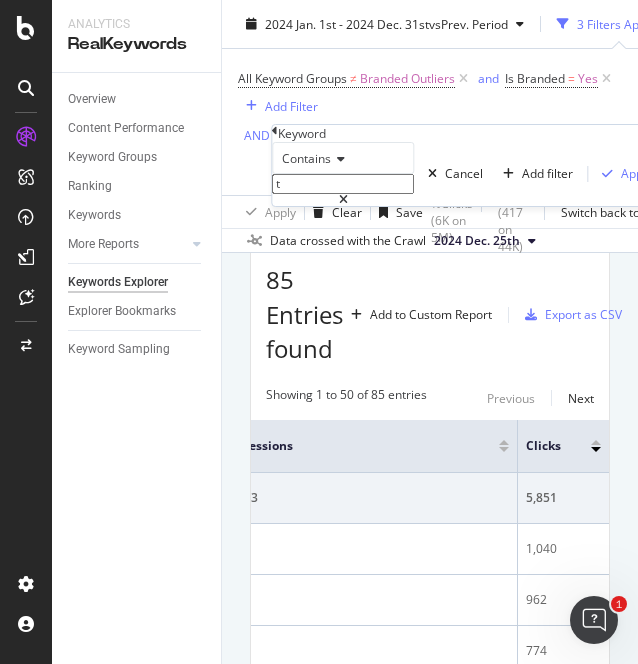 click on "t" at bounding box center [343, 184] 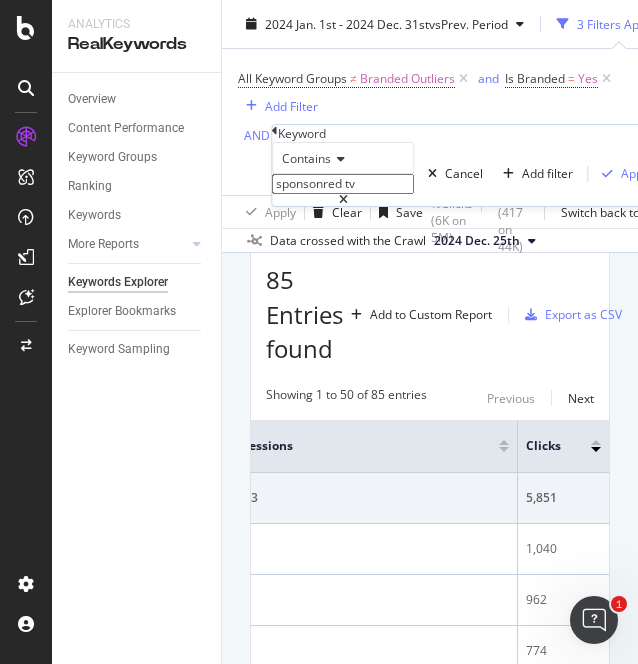 type on "sponsonred tv" 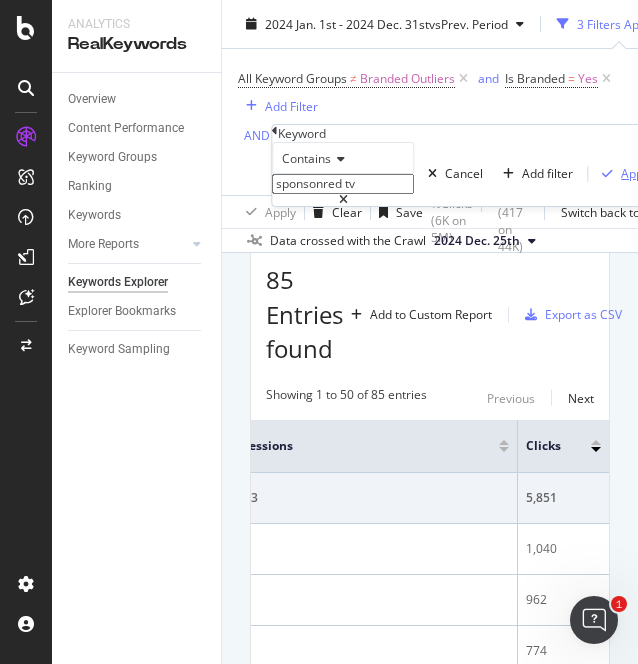 click on "Apply" at bounding box center (636, 173) 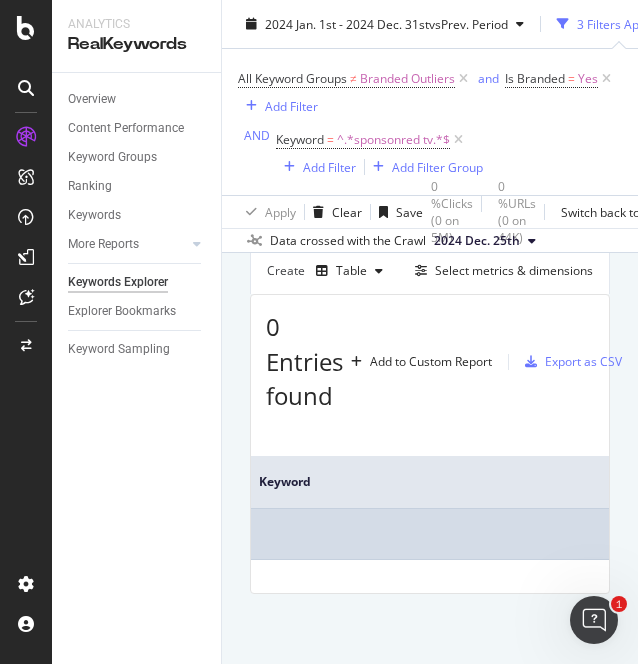 scroll, scrollTop: 138, scrollLeft: 0, axis: vertical 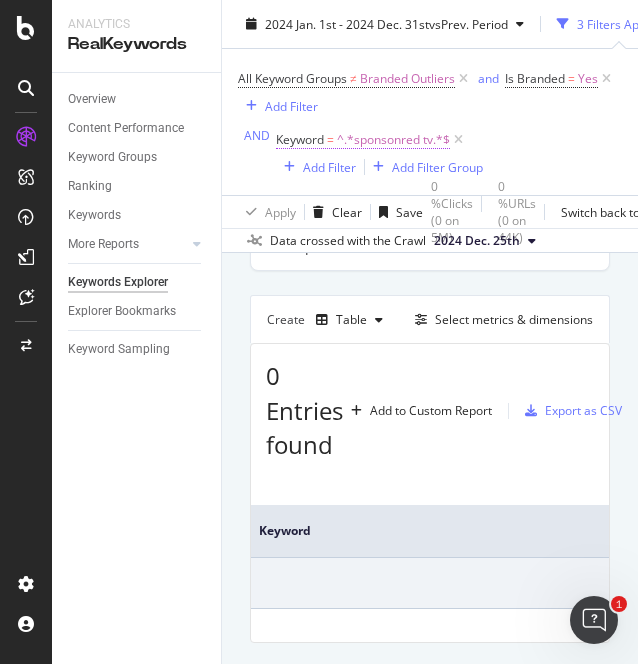 click on "^.*sponsonred tv.*$" at bounding box center [393, 140] 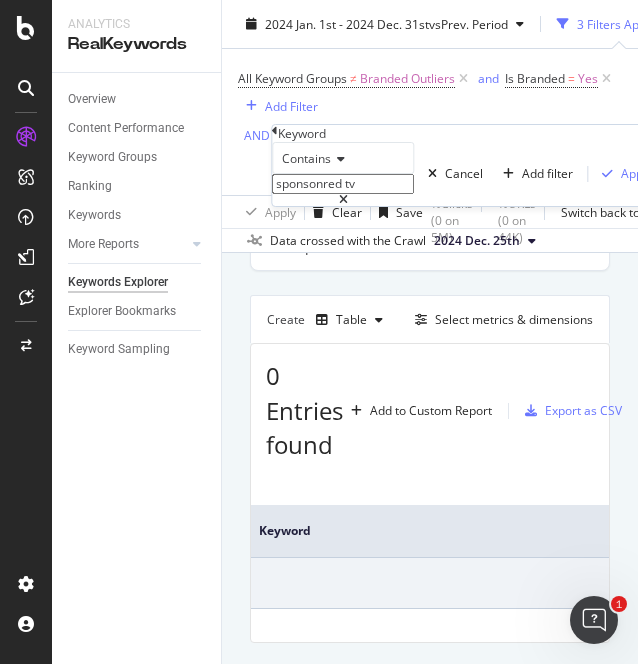 click on "sponsonred tv" at bounding box center (343, 184) 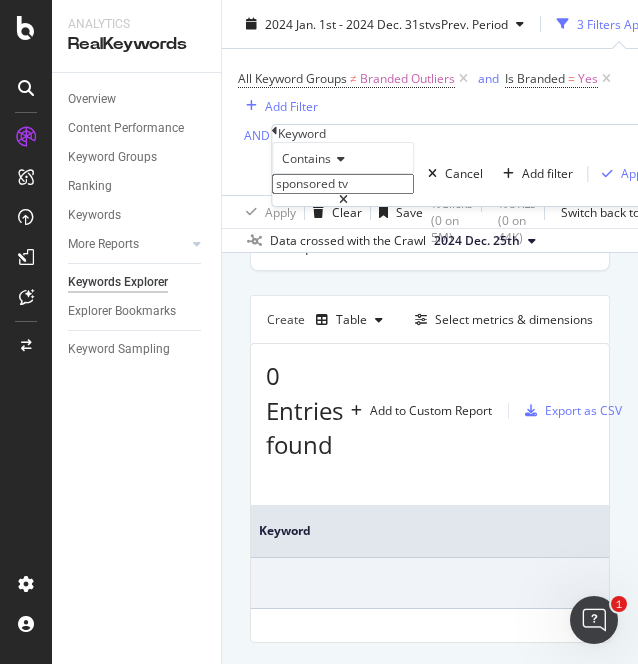 type on "sponsored tv" 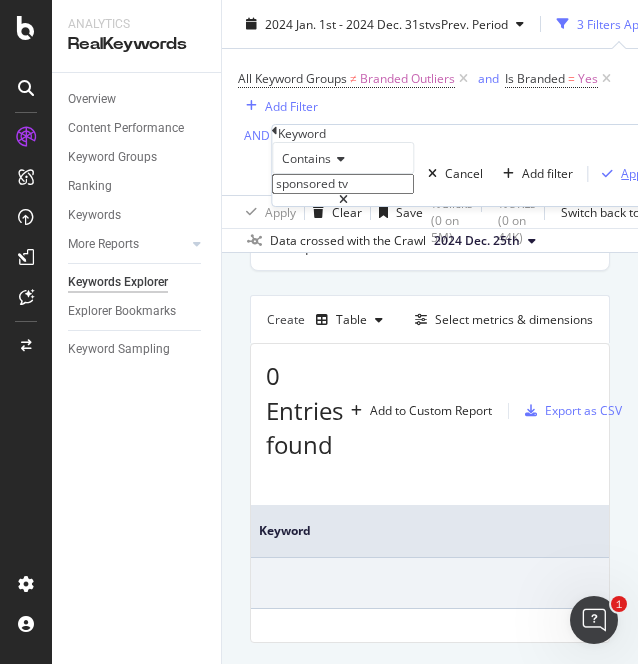 click on "Apply" at bounding box center [636, 173] 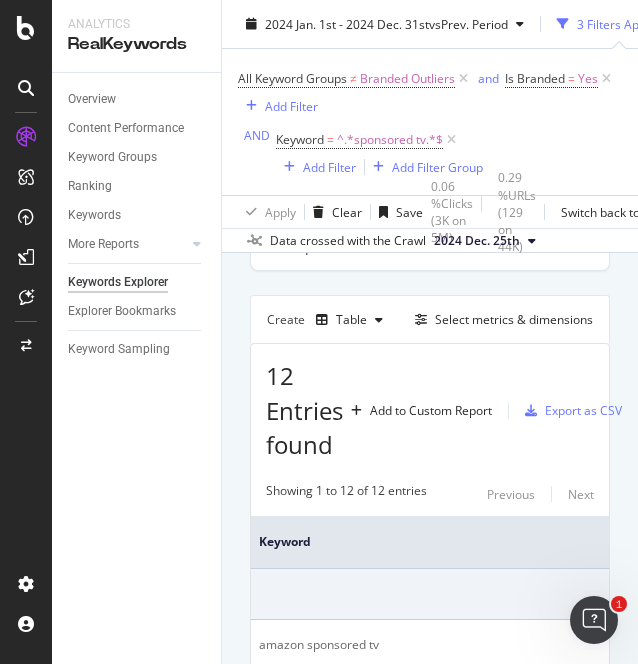 scroll, scrollTop: 370, scrollLeft: 0, axis: vertical 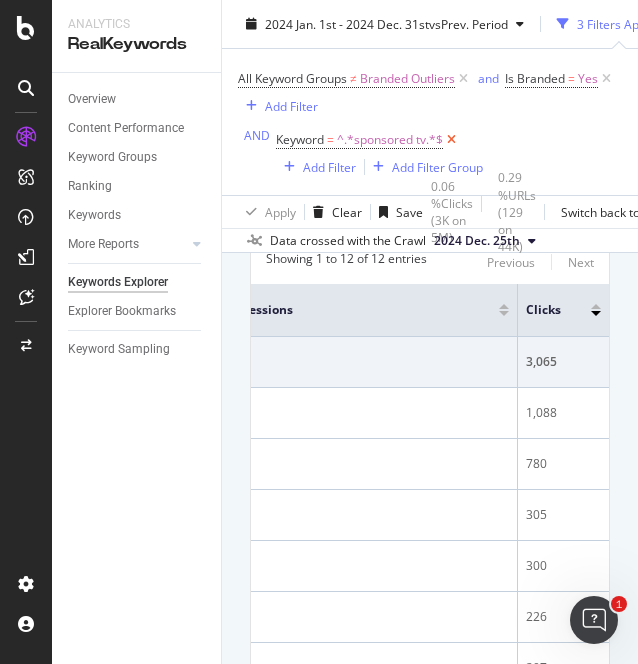 click at bounding box center [451, 140] 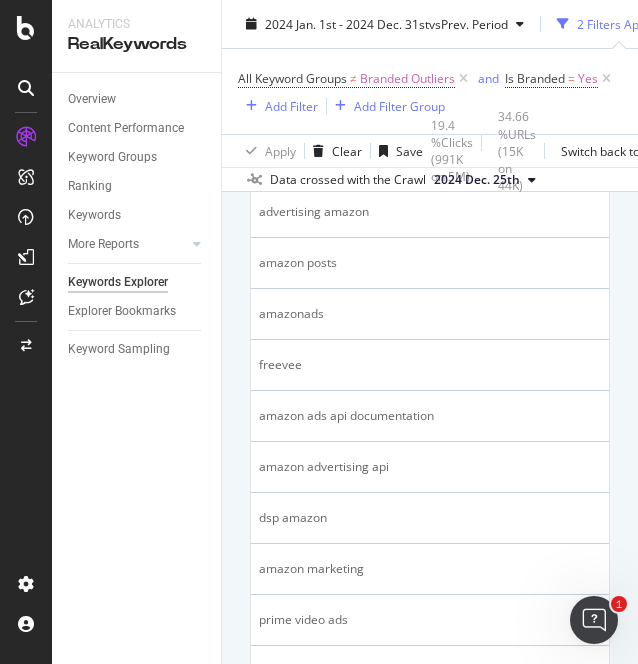 scroll, scrollTop: 1122, scrollLeft: 0, axis: vertical 